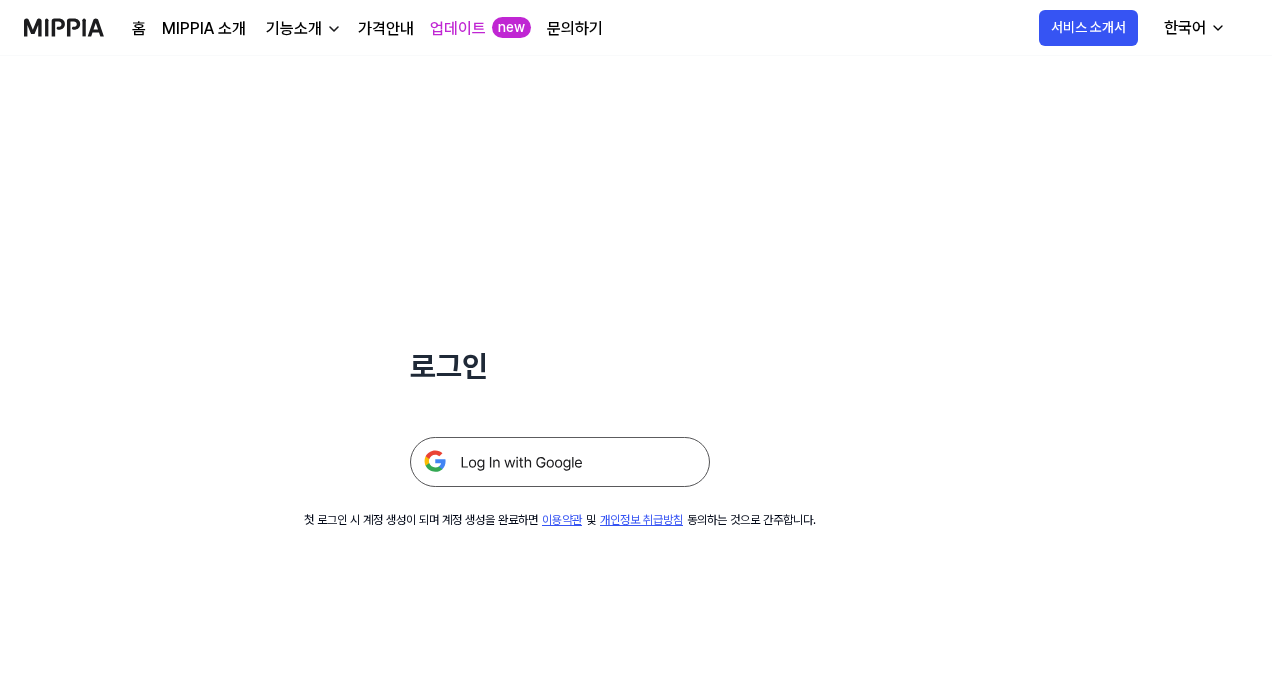 scroll, scrollTop: 0, scrollLeft: 0, axis: both 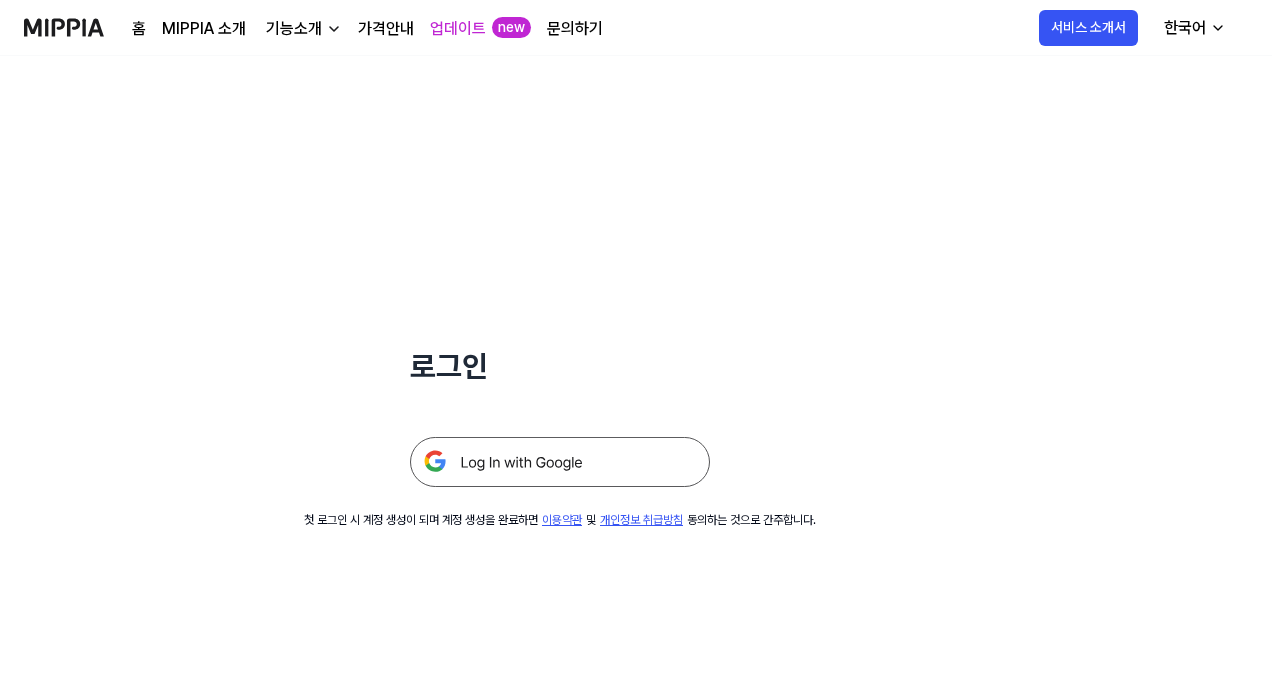 click at bounding box center [560, 462] 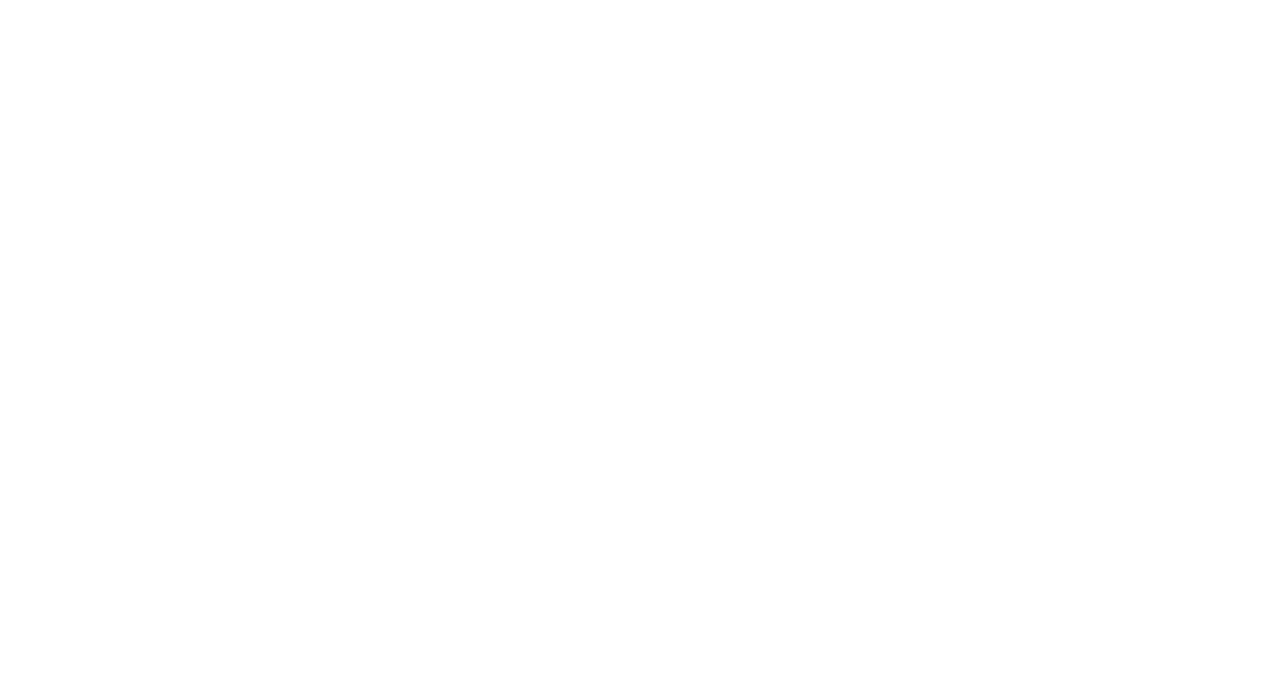 scroll, scrollTop: 0, scrollLeft: 0, axis: both 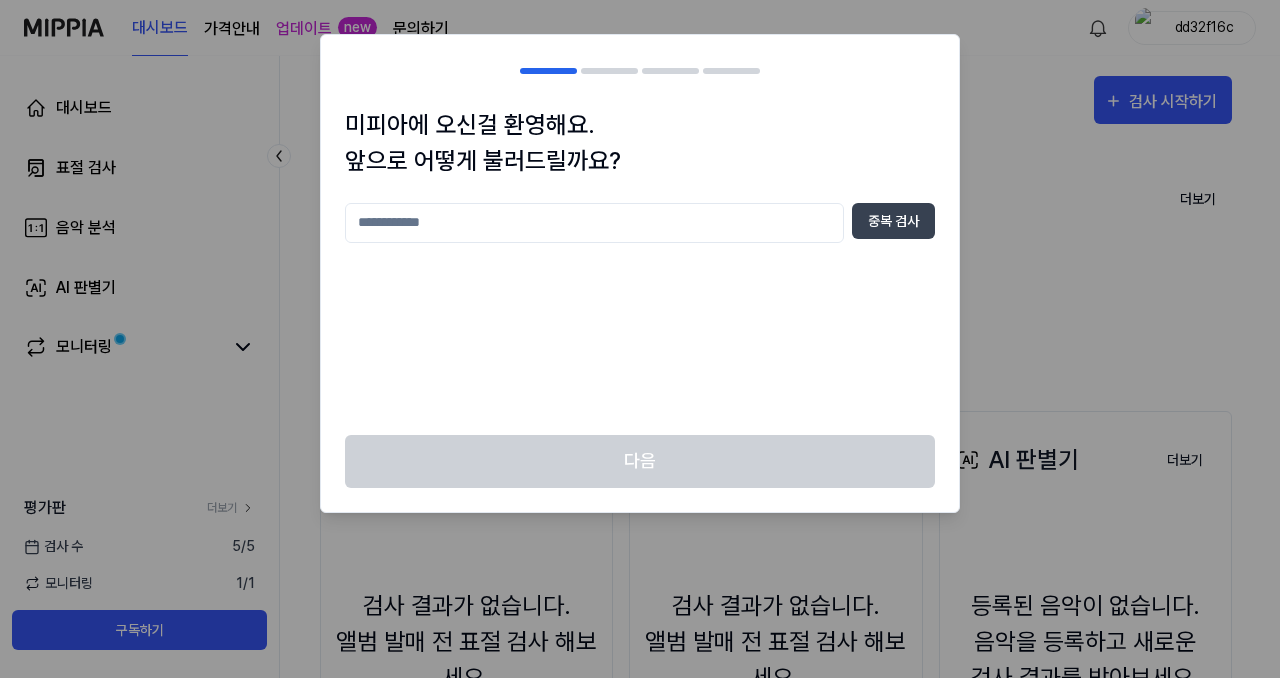 click at bounding box center (594, 223) 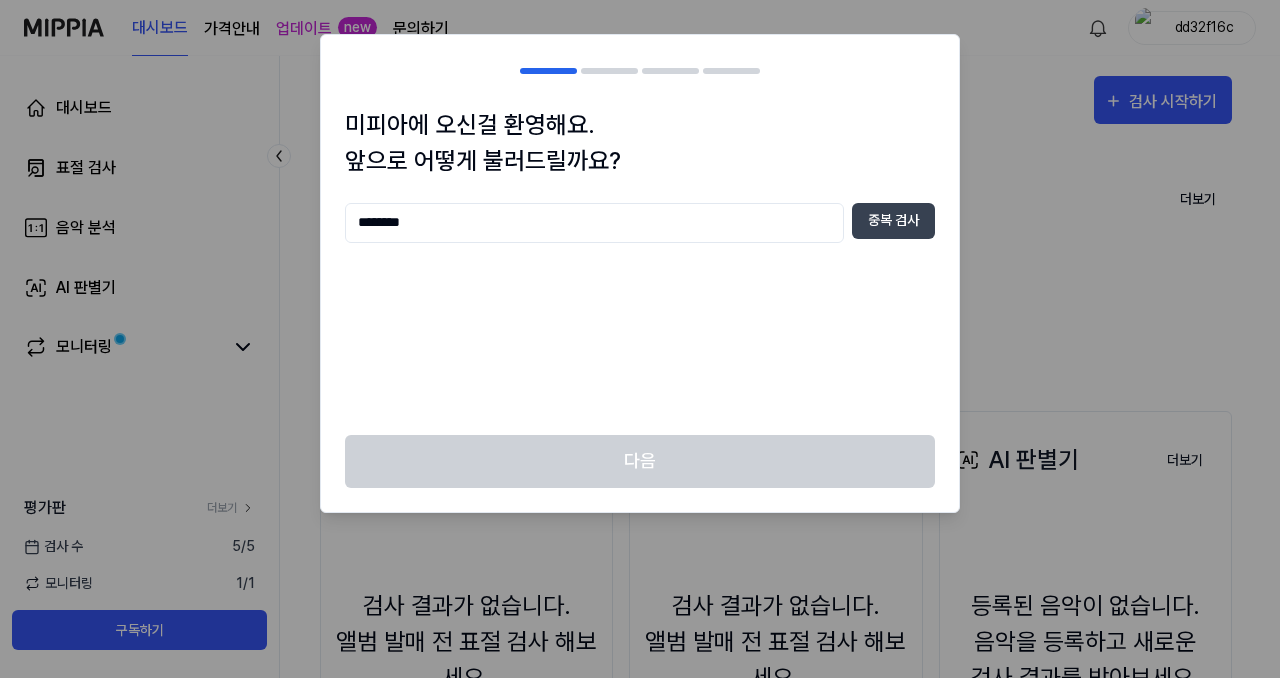 type on "*" 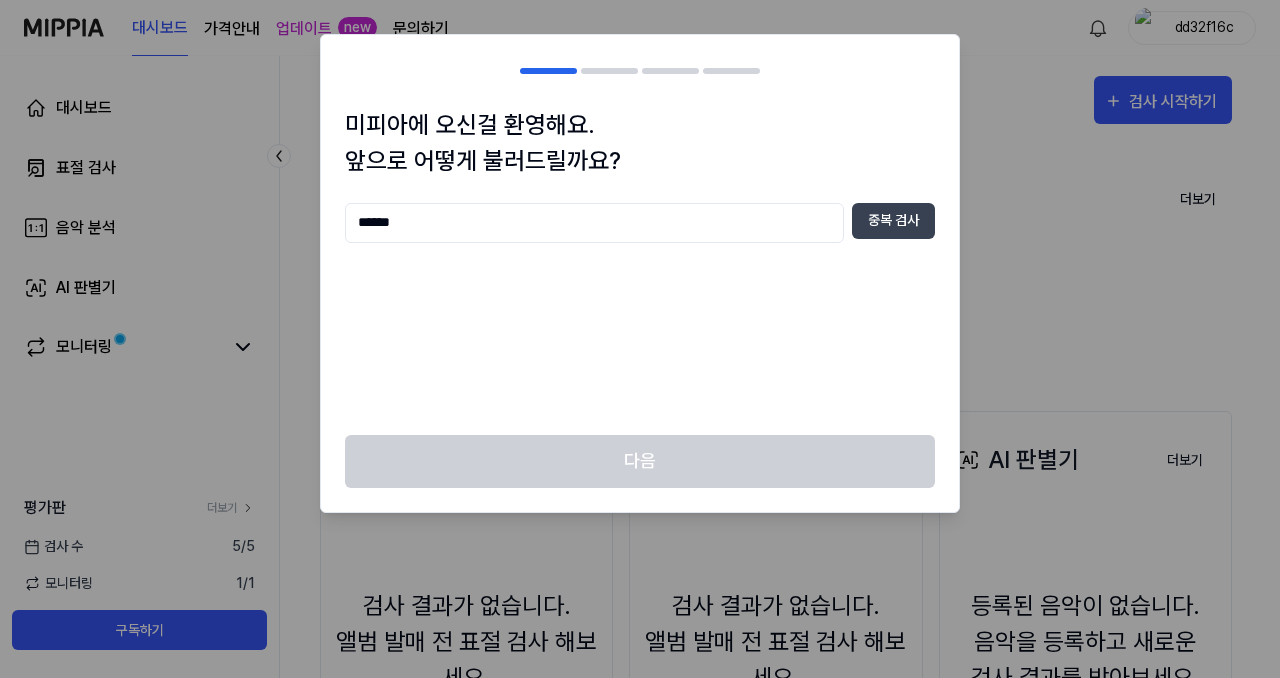 type on "******" 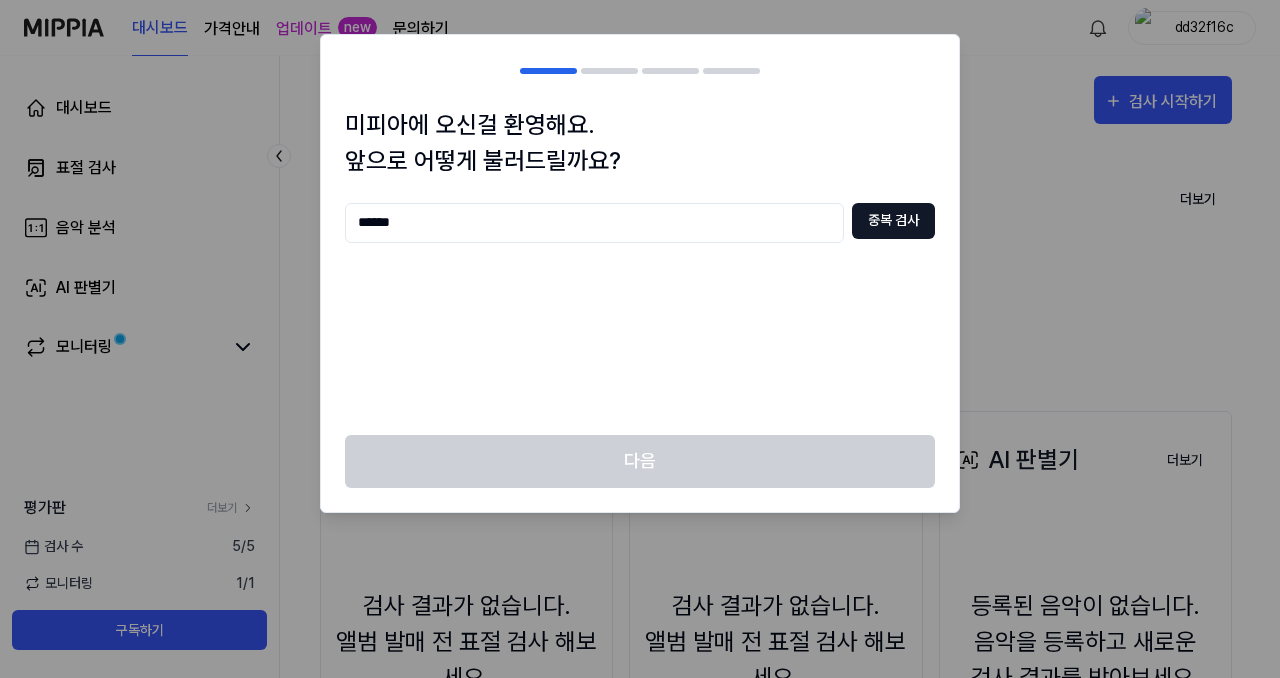 click on "중복 검사" at bounding box center (893, 221) 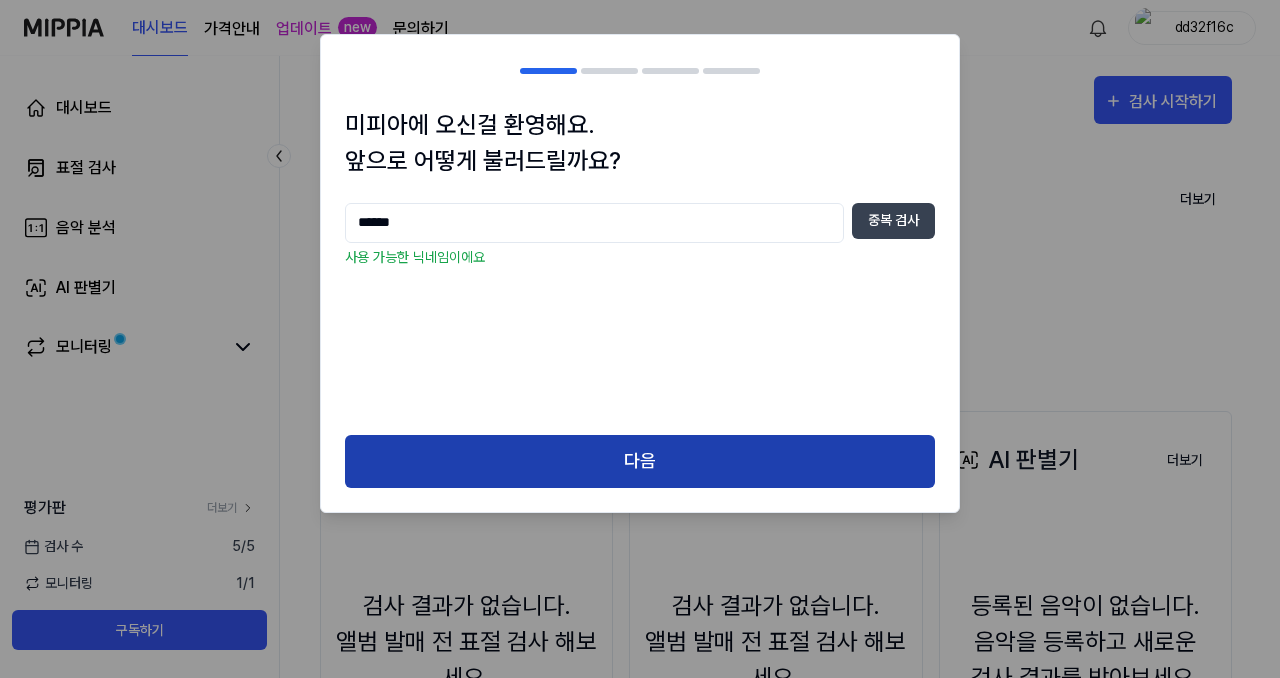 click on "다음" at bounding box center (640, 461) 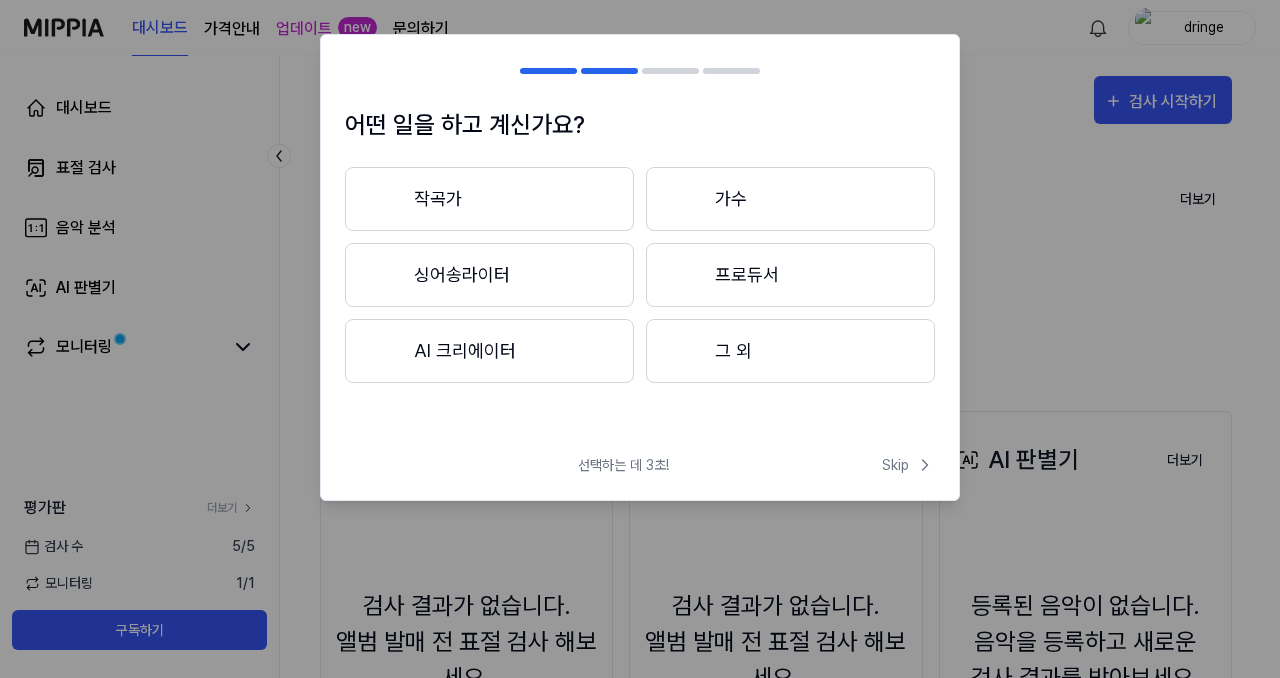 click on "작곡가" at bounding box center (489, 199) 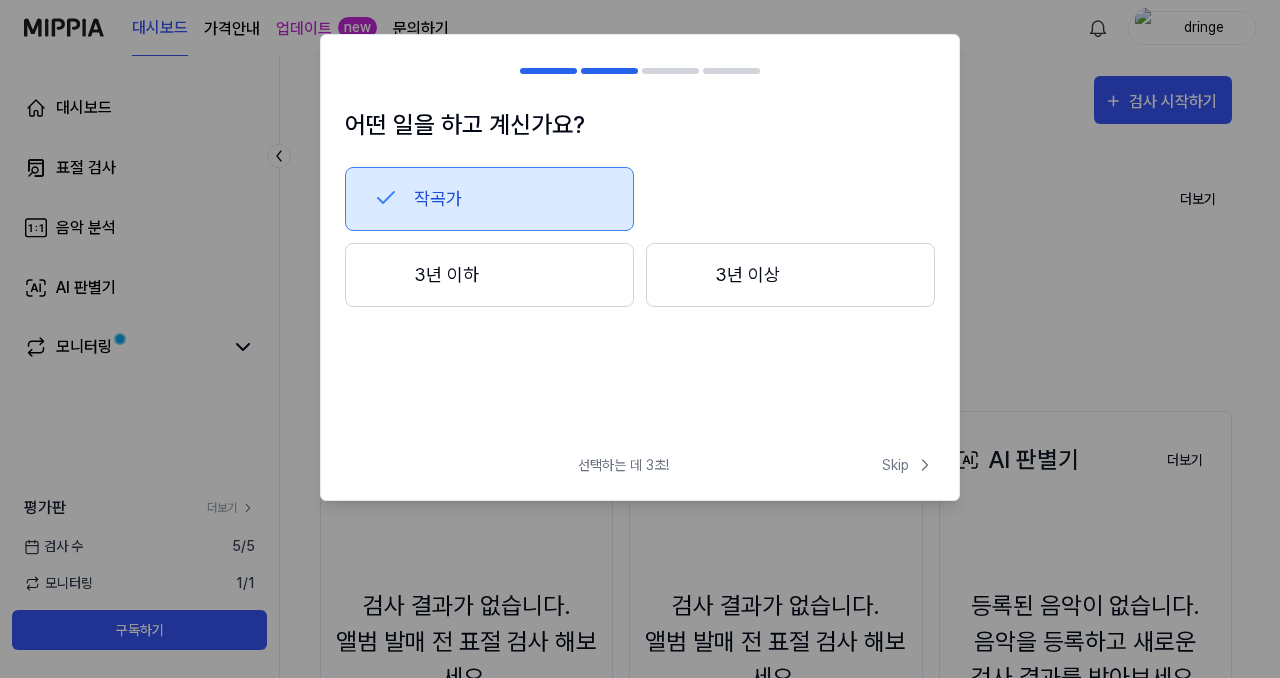 click on "작곡가" at bounding box center [489, 199] 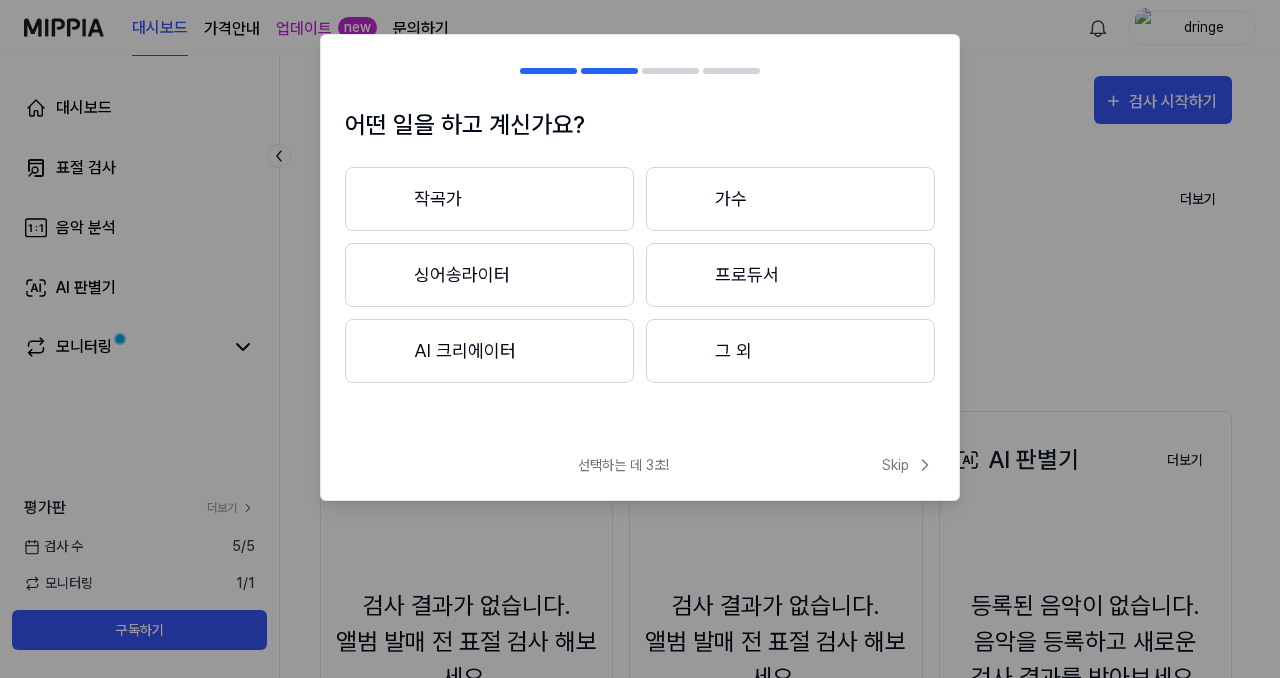 click on "싱어송라이터" at bounding box center [489, 275] 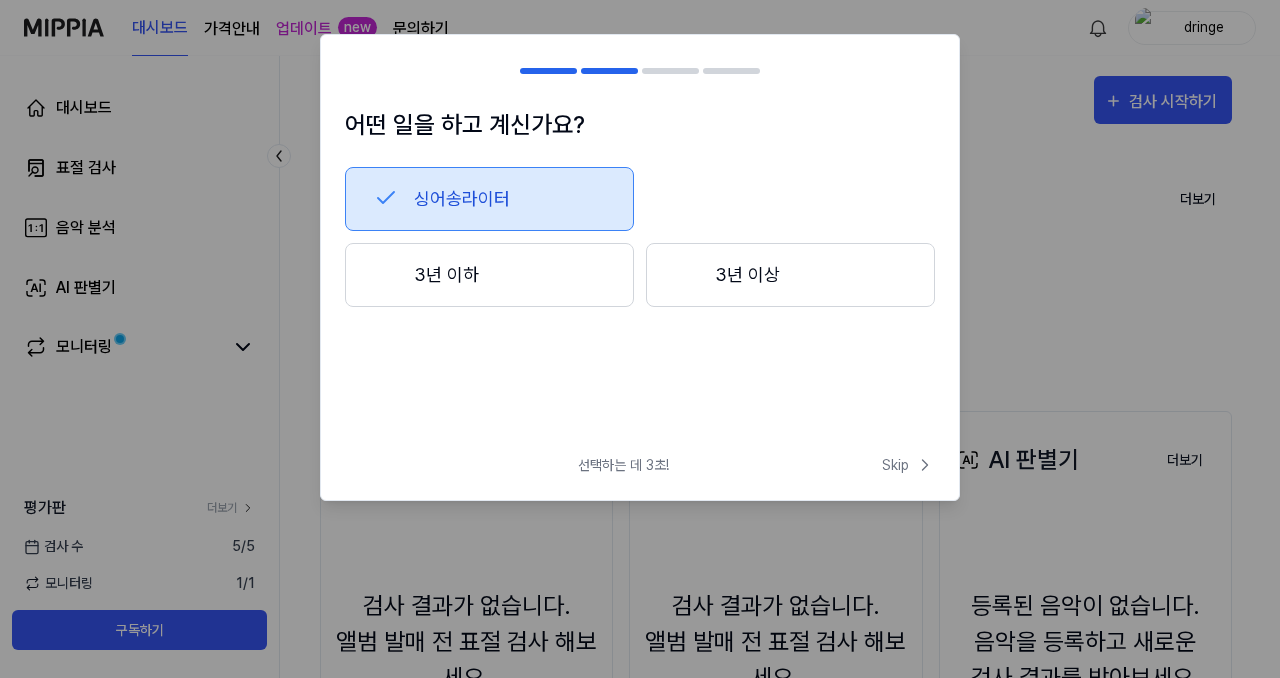 click on "3년 이상" at bounding box center (790, 275) 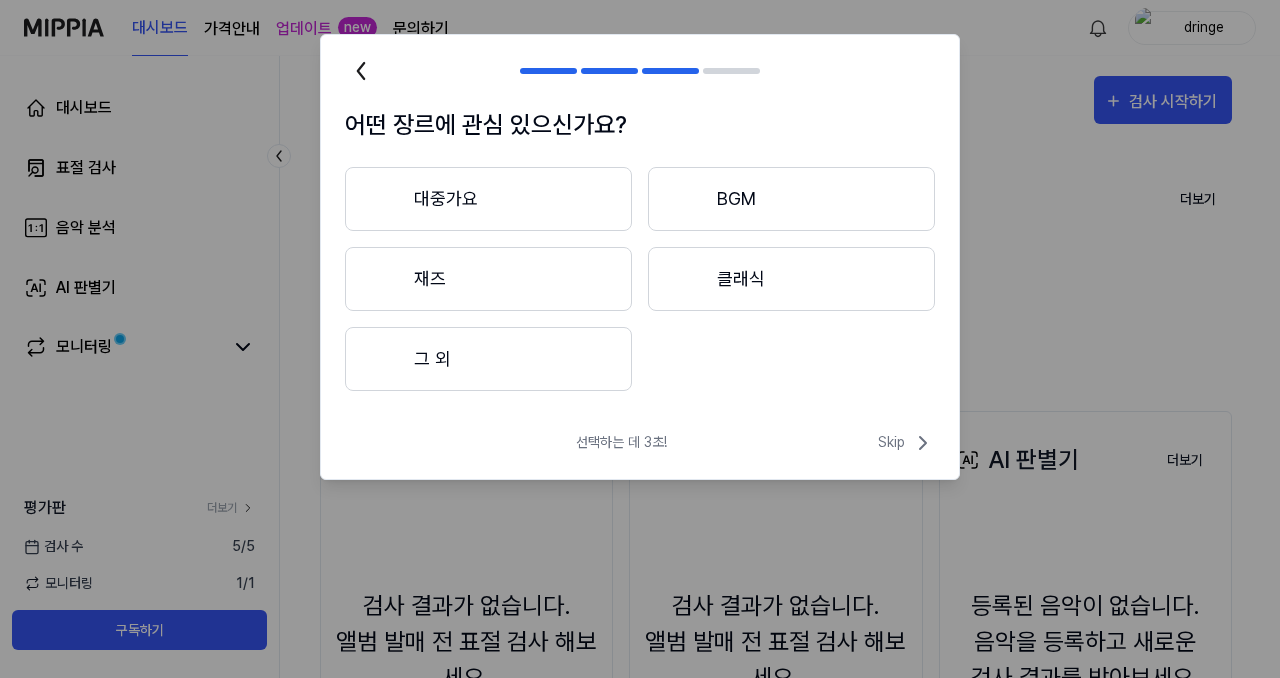 click on "그 외" at bounding box center (488, 359) 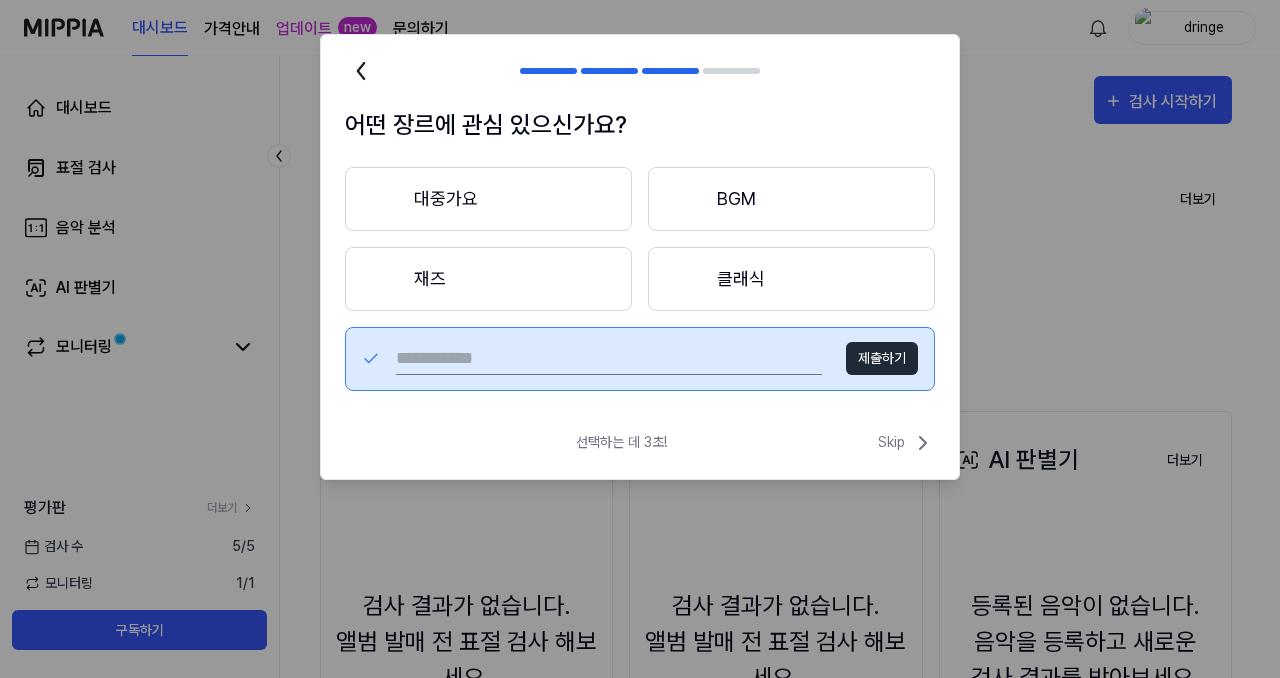 click at bounding box center [609, 359] 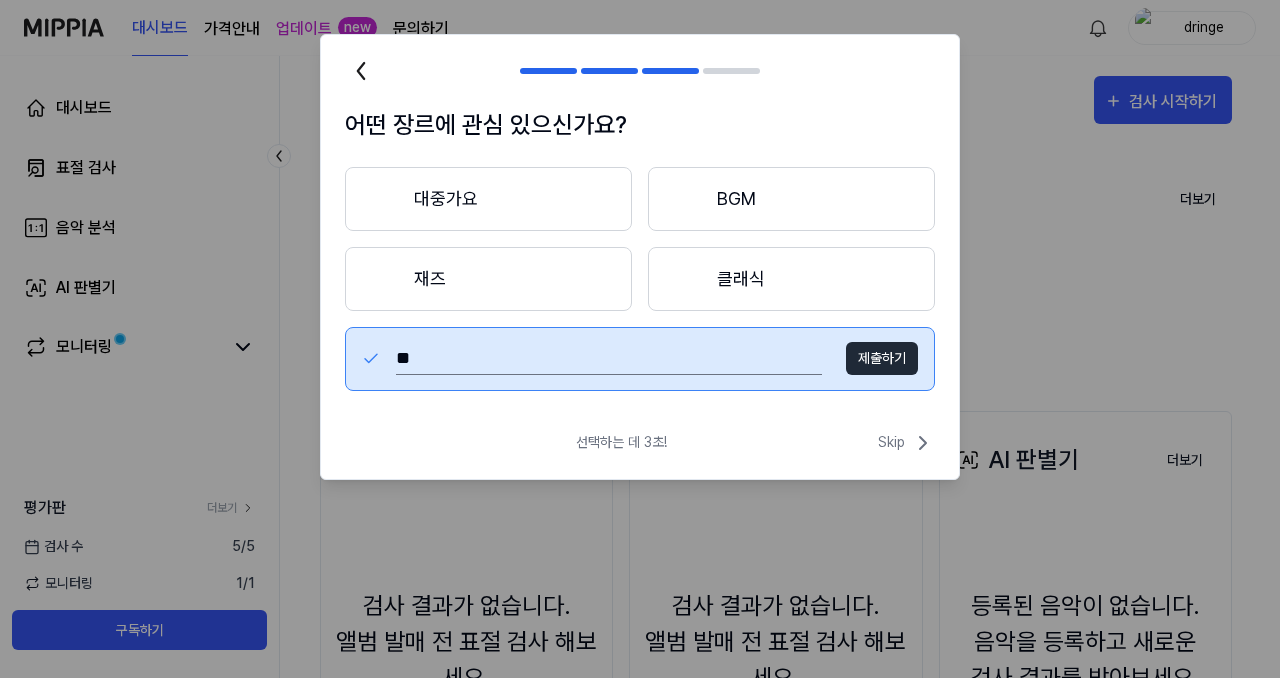 type on "*" 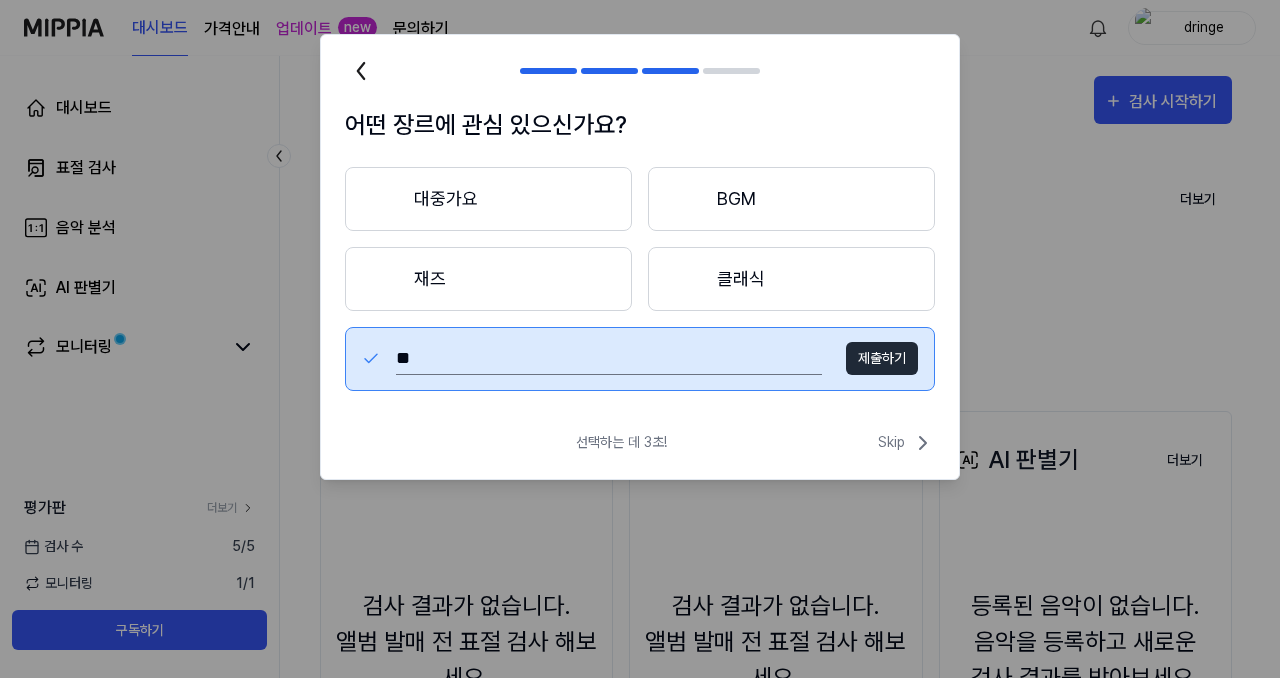 type on "**" 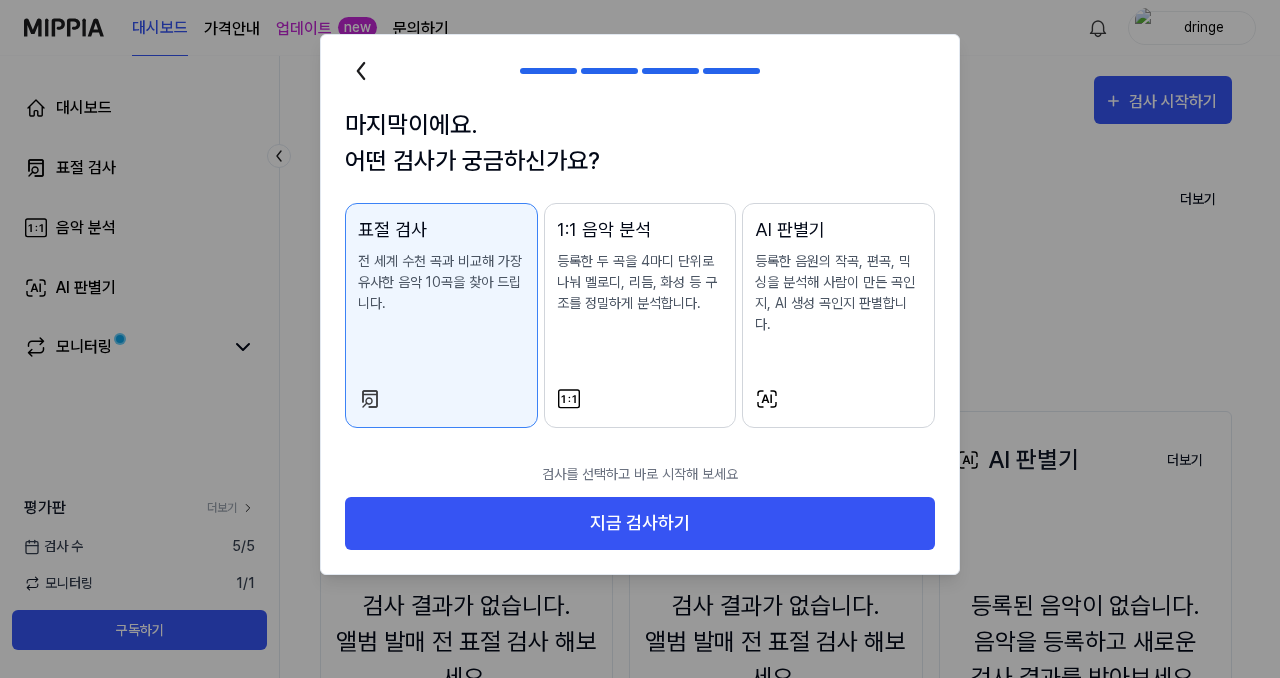 click on "표절 검사 전 세계 수천 곡과 비교해 가장 유사한 음악 10곡을 찾아 드립니다." at bounding box center (441, 315) 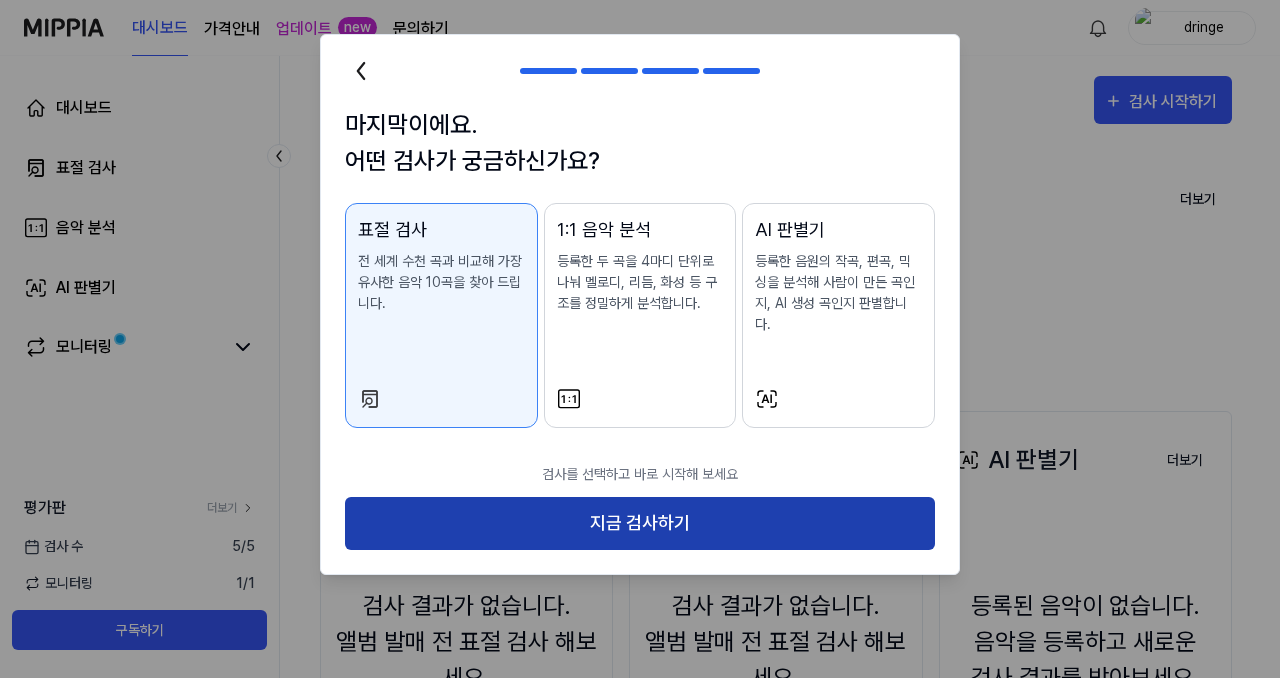 click on "지금 검사하기" at bounding box center [640, 523] 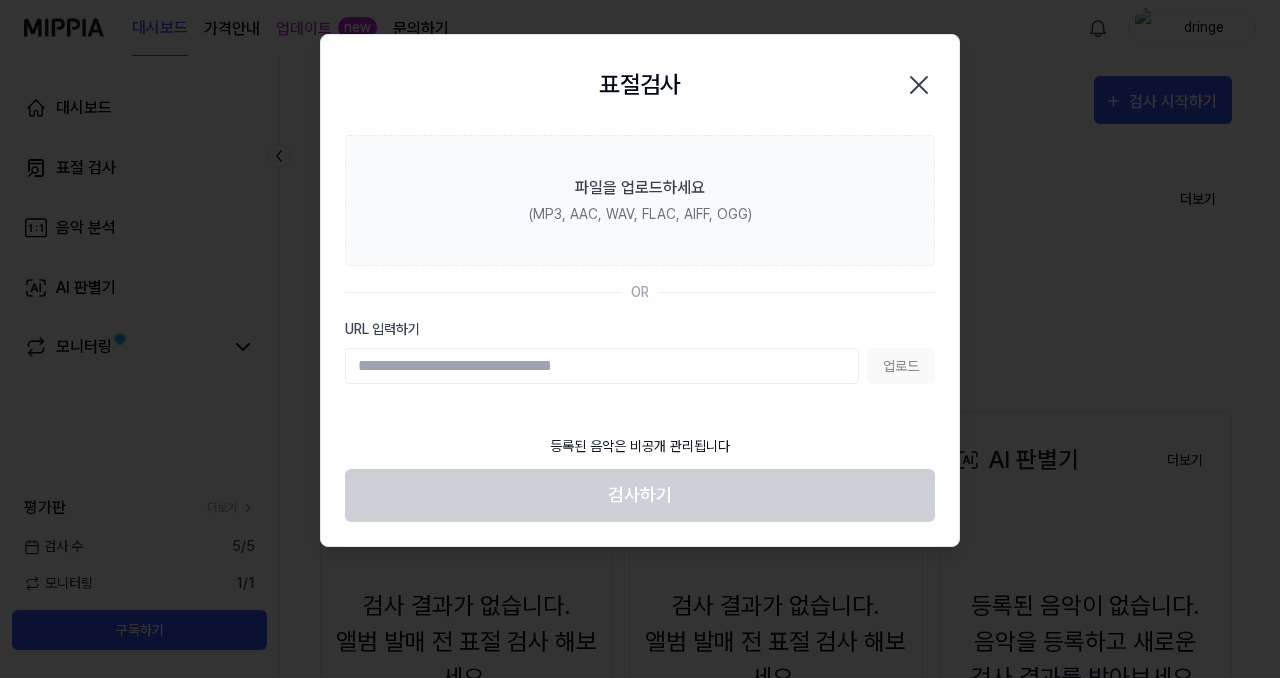 paste on "**********" 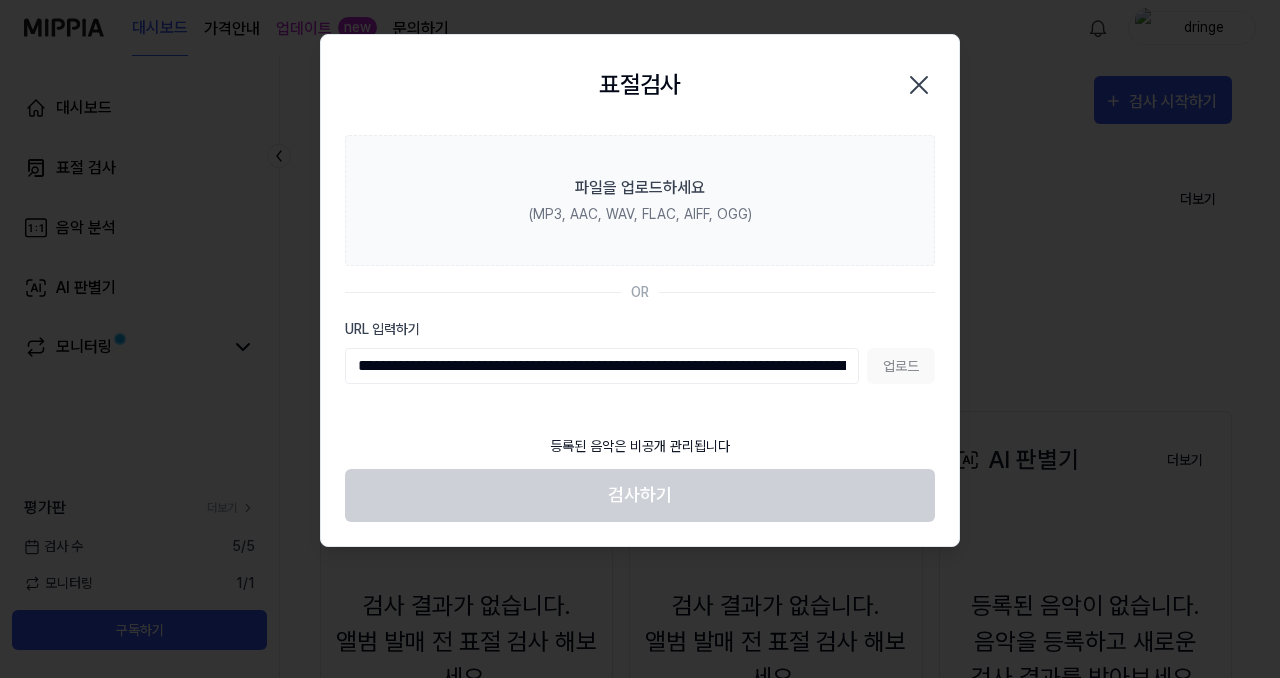 scroll, scrollTop: 0, scrollLeft: 341, axis: horizontal 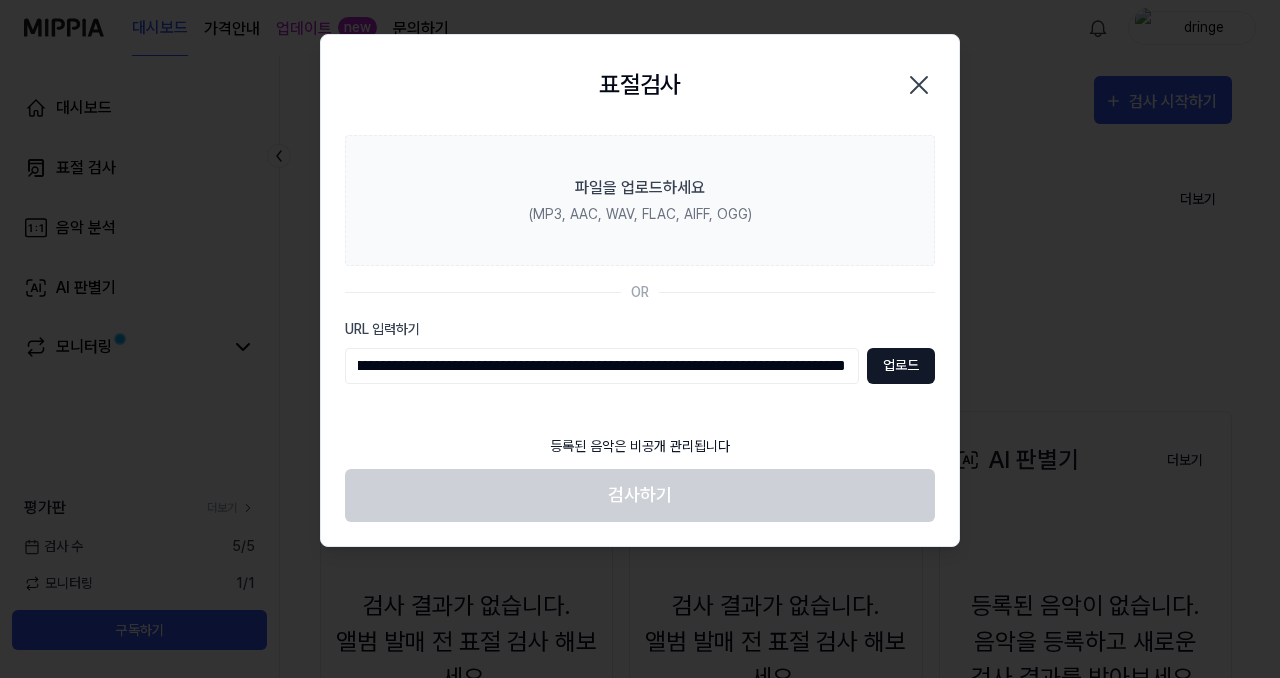 type on "**********" 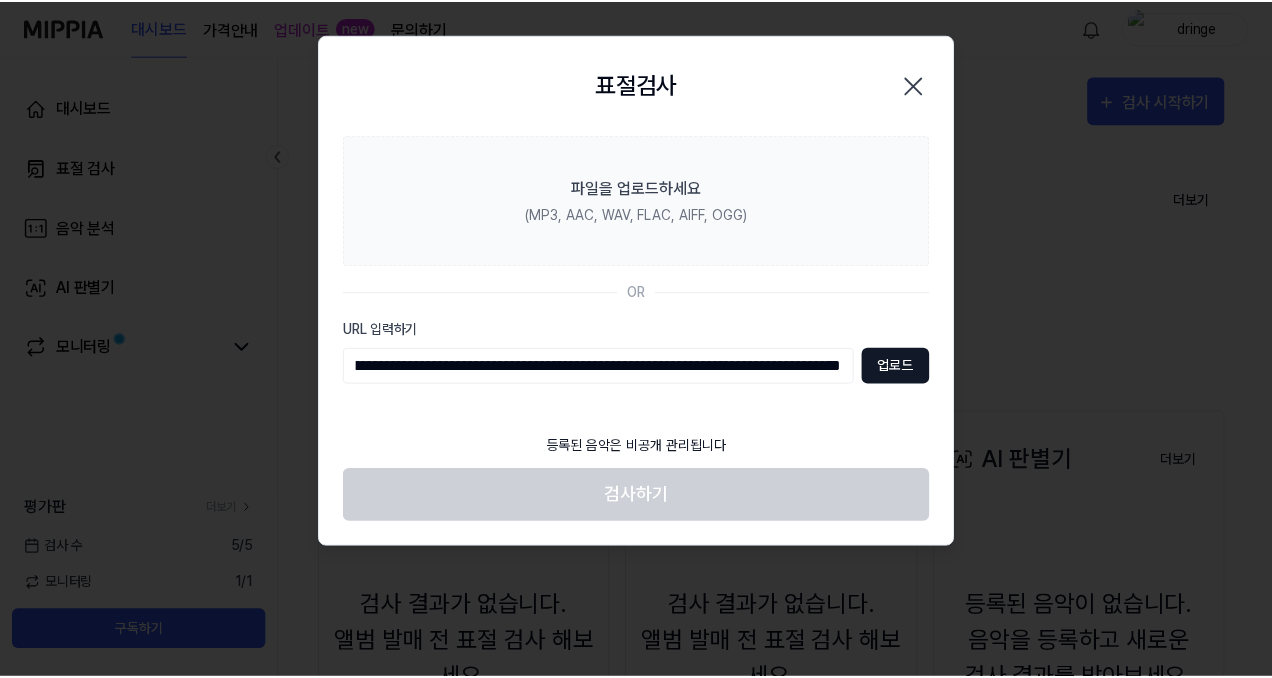 scroll, scrollTop: 0, scrollLeft: 0, axis: both 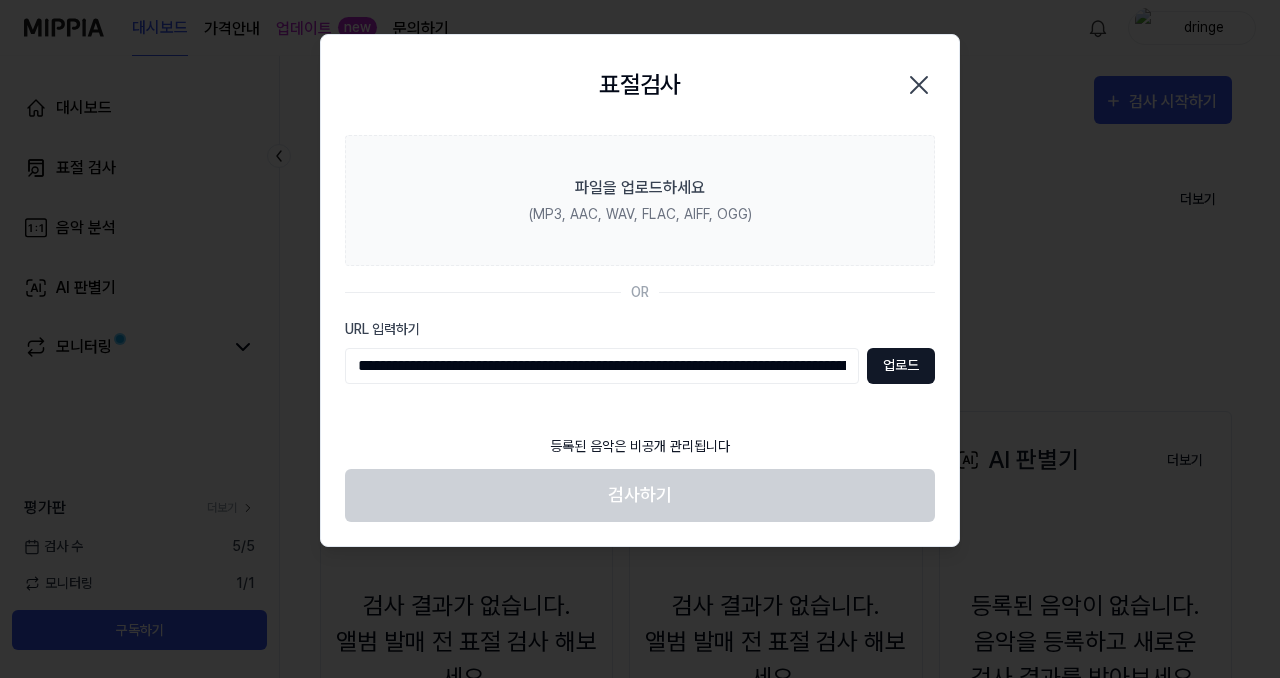 click on "업로드" at bounding box center [901, 366] 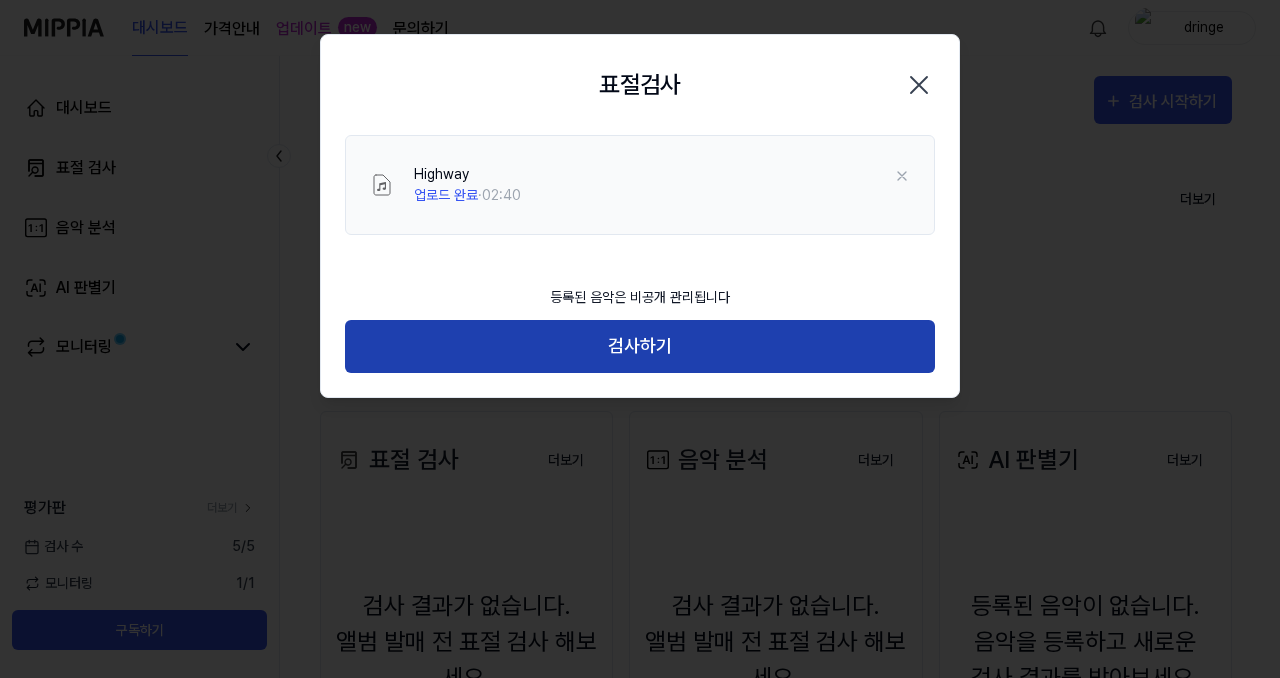 click on "검사하기" at bounding box center (640, 346) 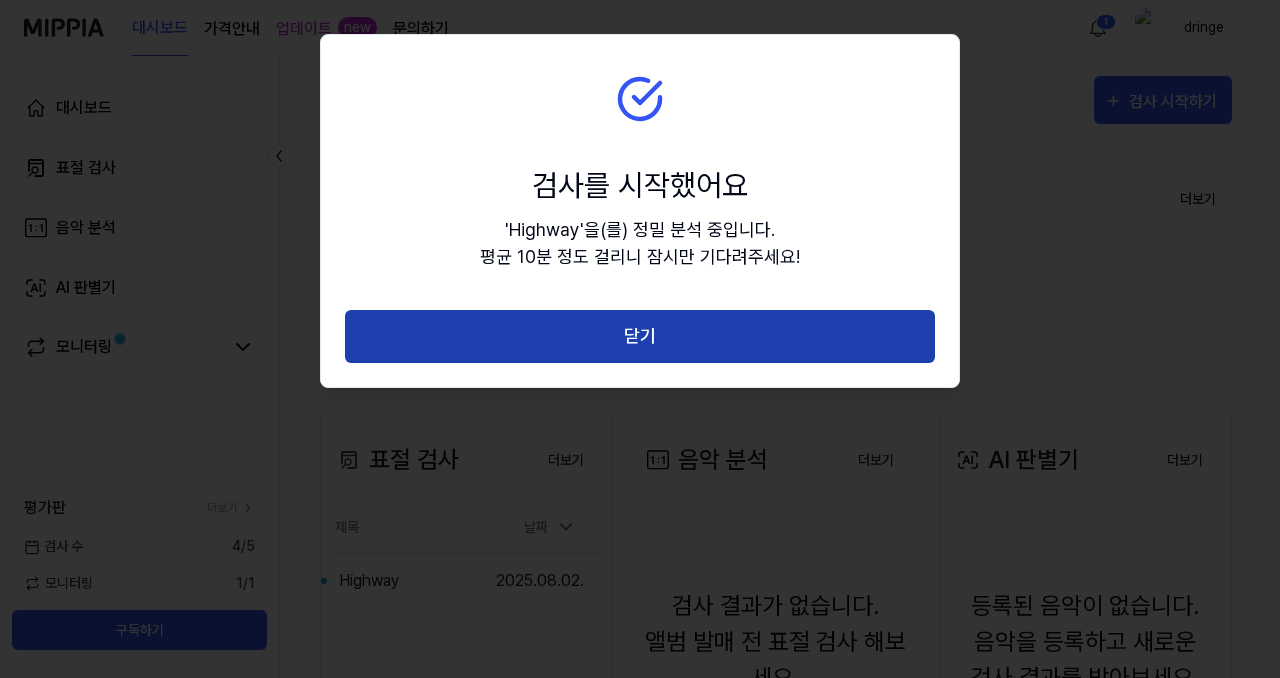 click on "닫기" at bounding box center [640, 336] 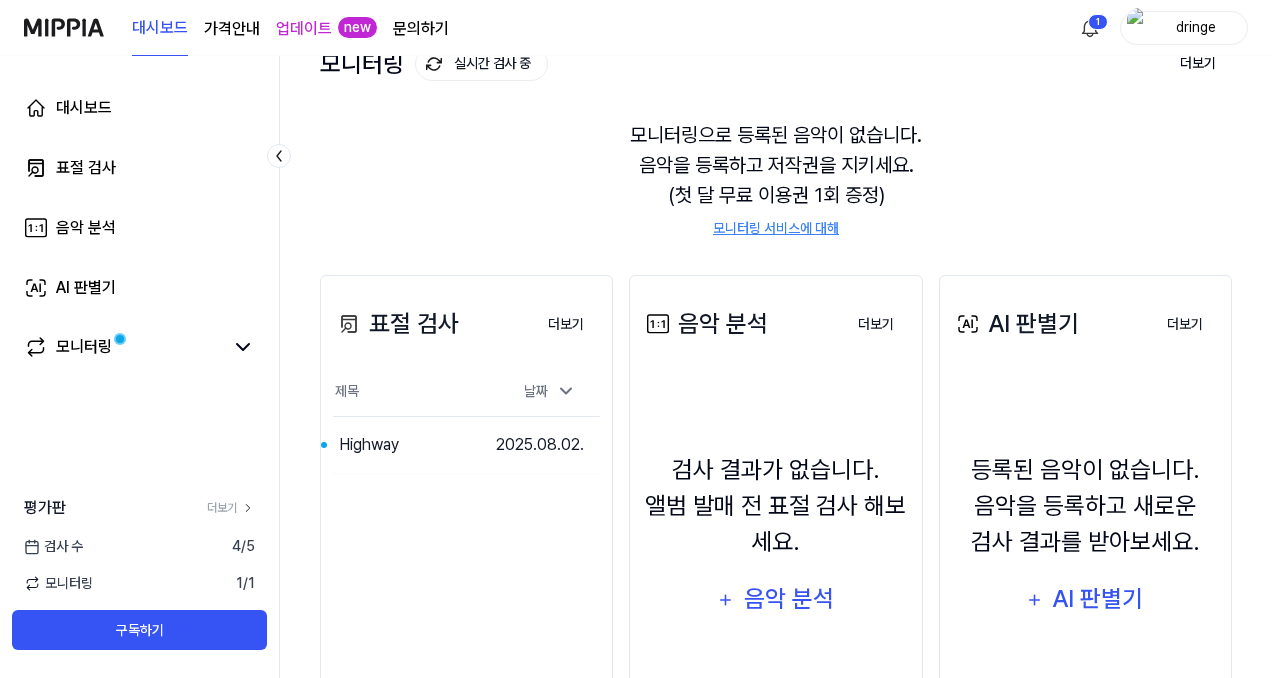 scroll, scrollTop: 196, scrollLeft: 0, axis: vertical 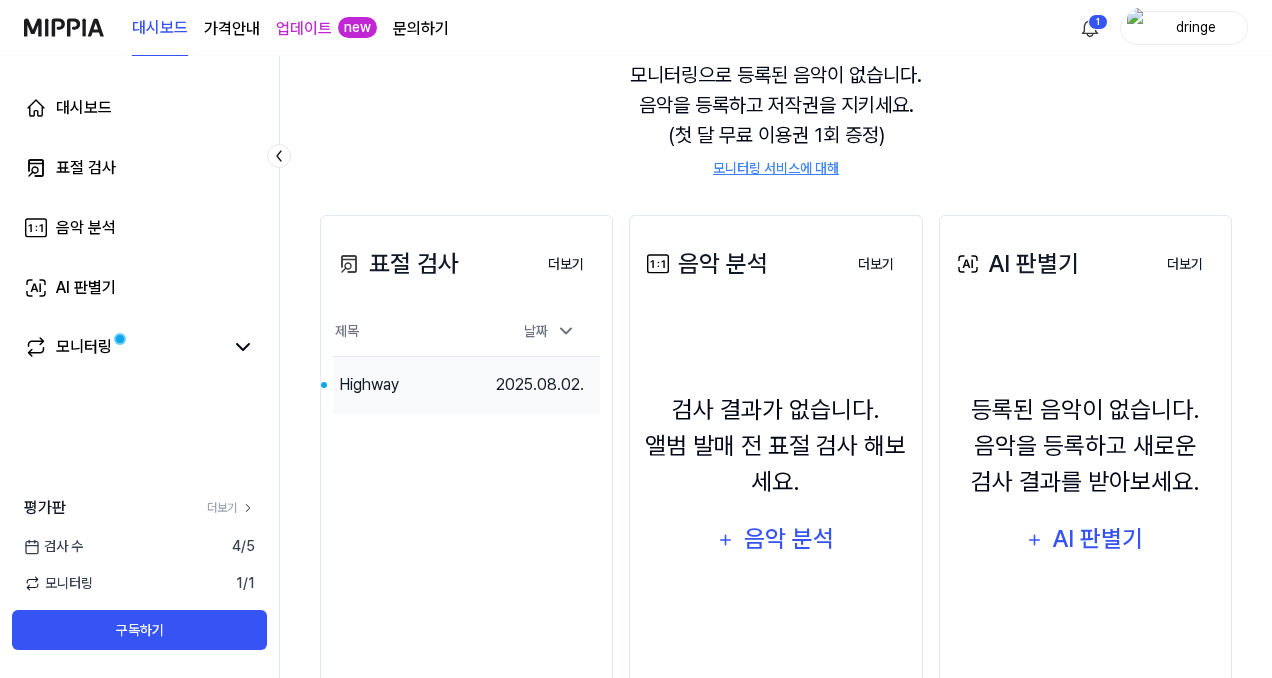 click on "Highway" at bounding box center [369, 385] 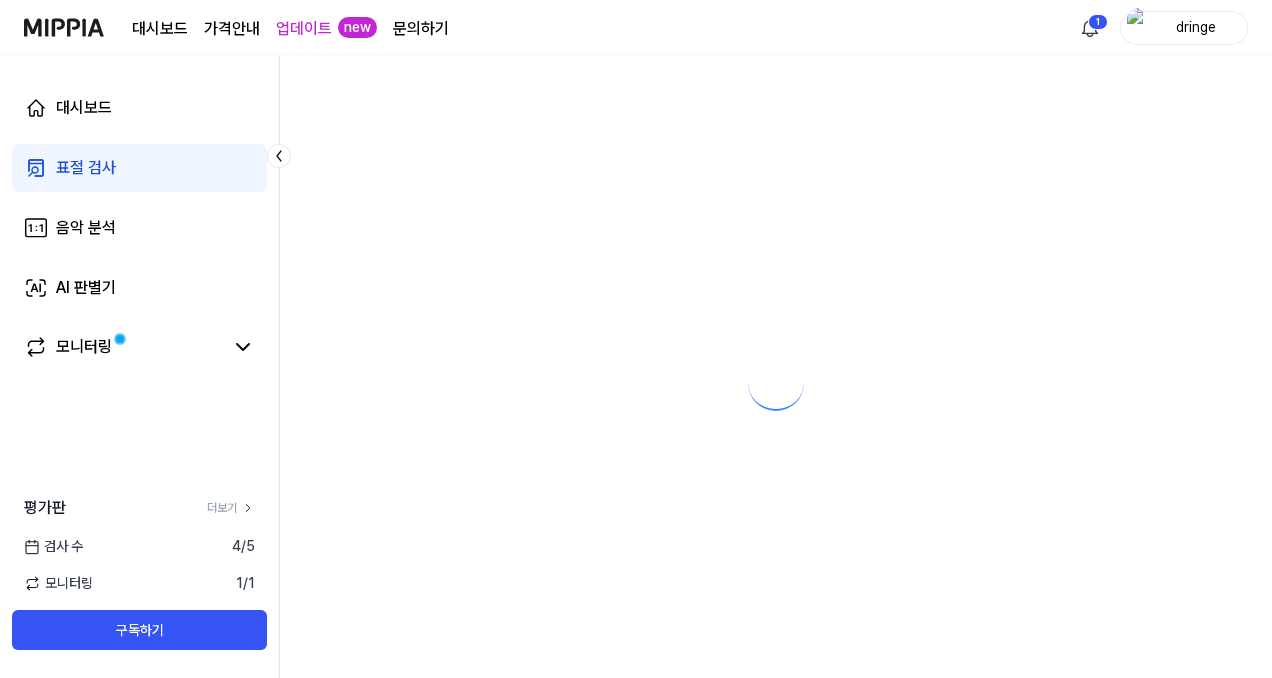 scroll, scrollTop: 0, scrollLeft: 0, axis: both 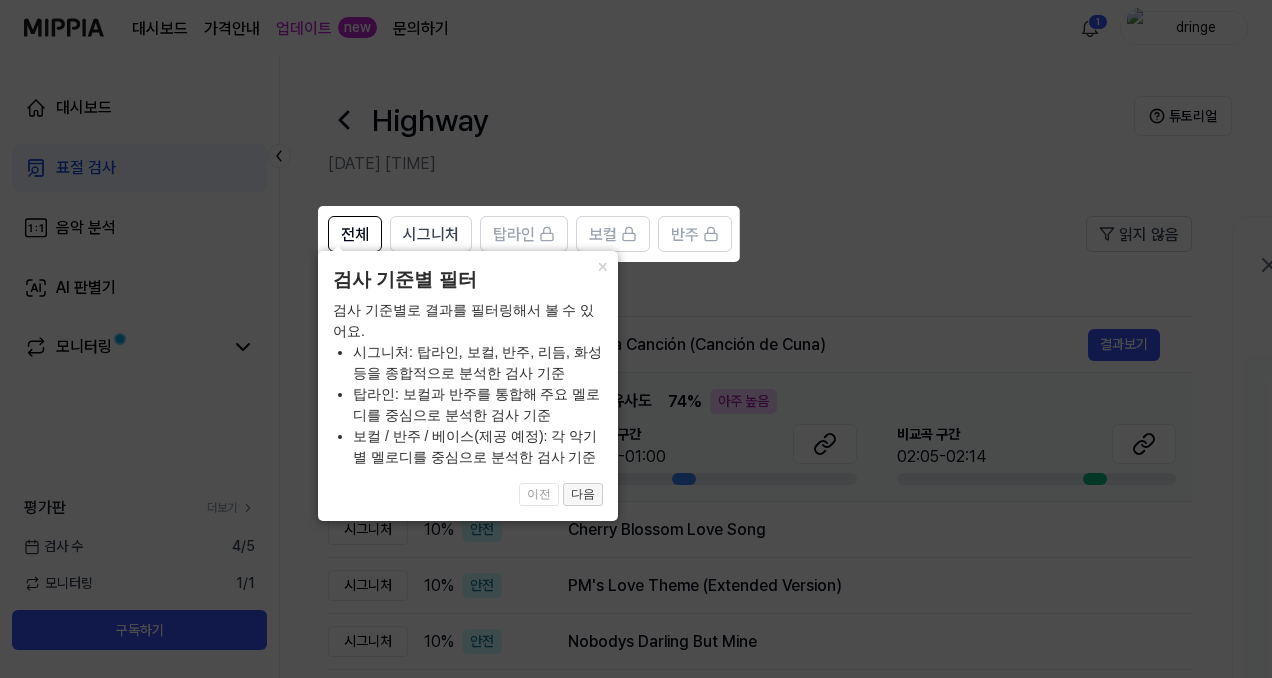 click on "다음" at bounding box center [583, 495] 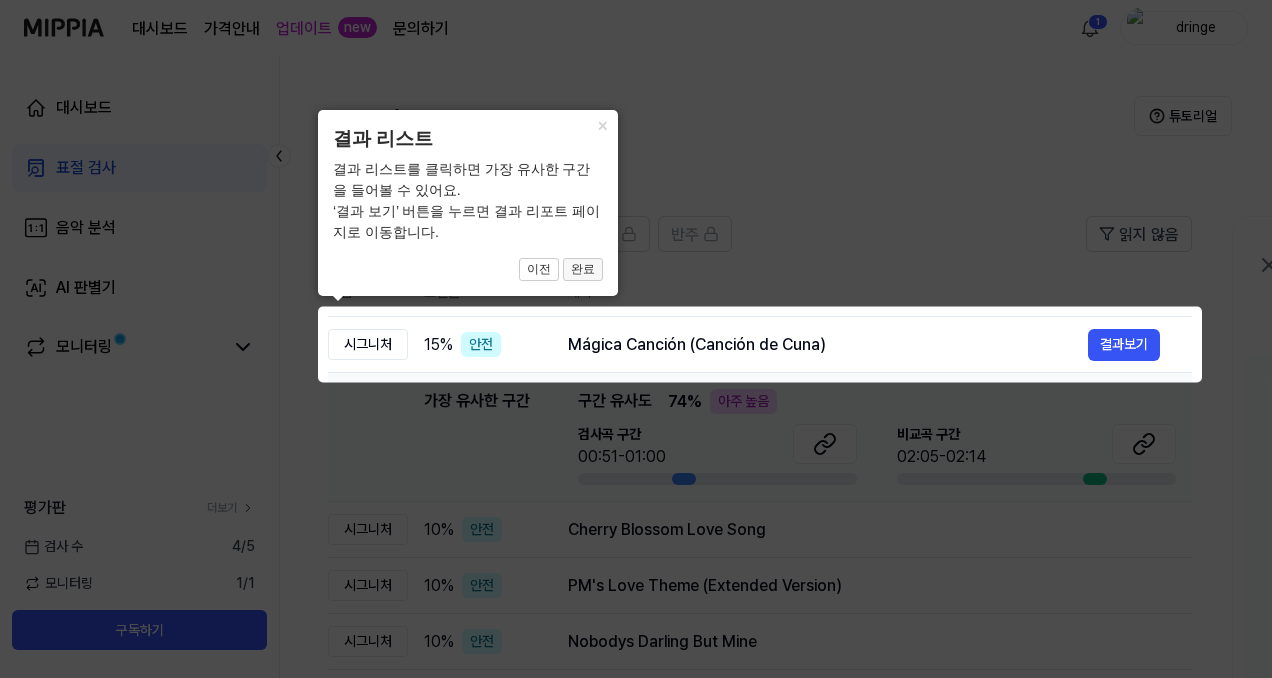 click on "완료" at bounding box center [583, 270] 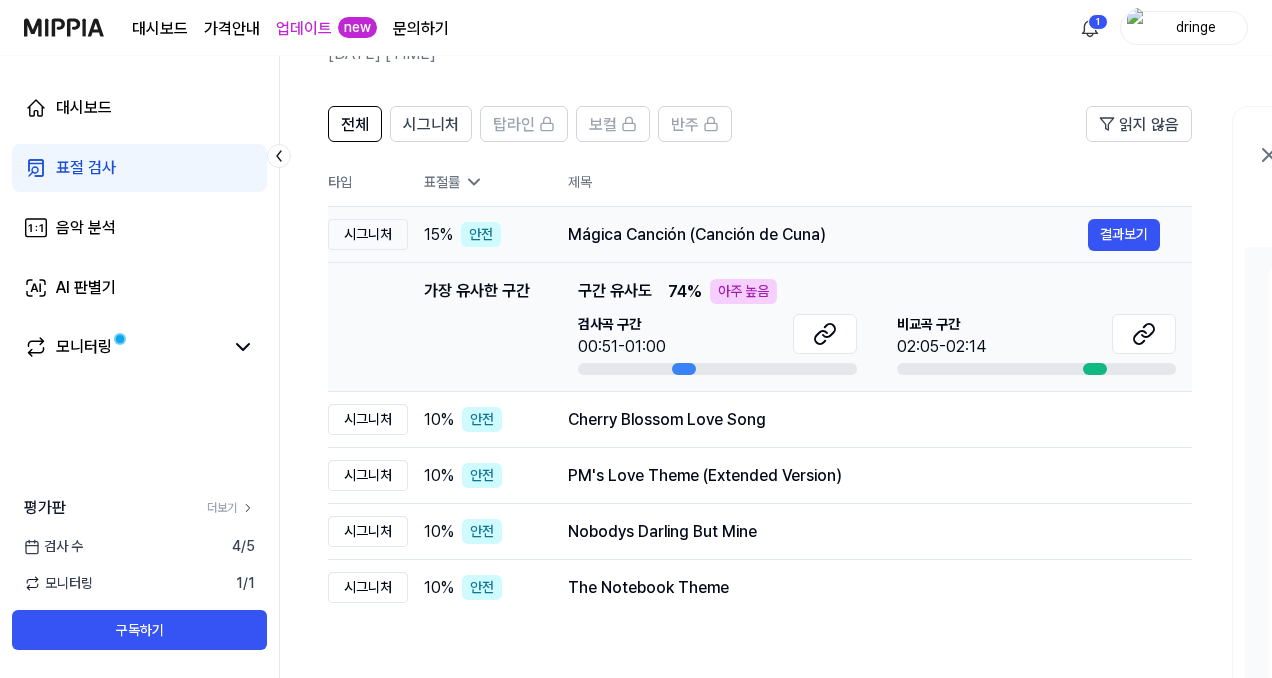 scroll, scrollTop: 117, scrollLeft: 0, axis: vertical 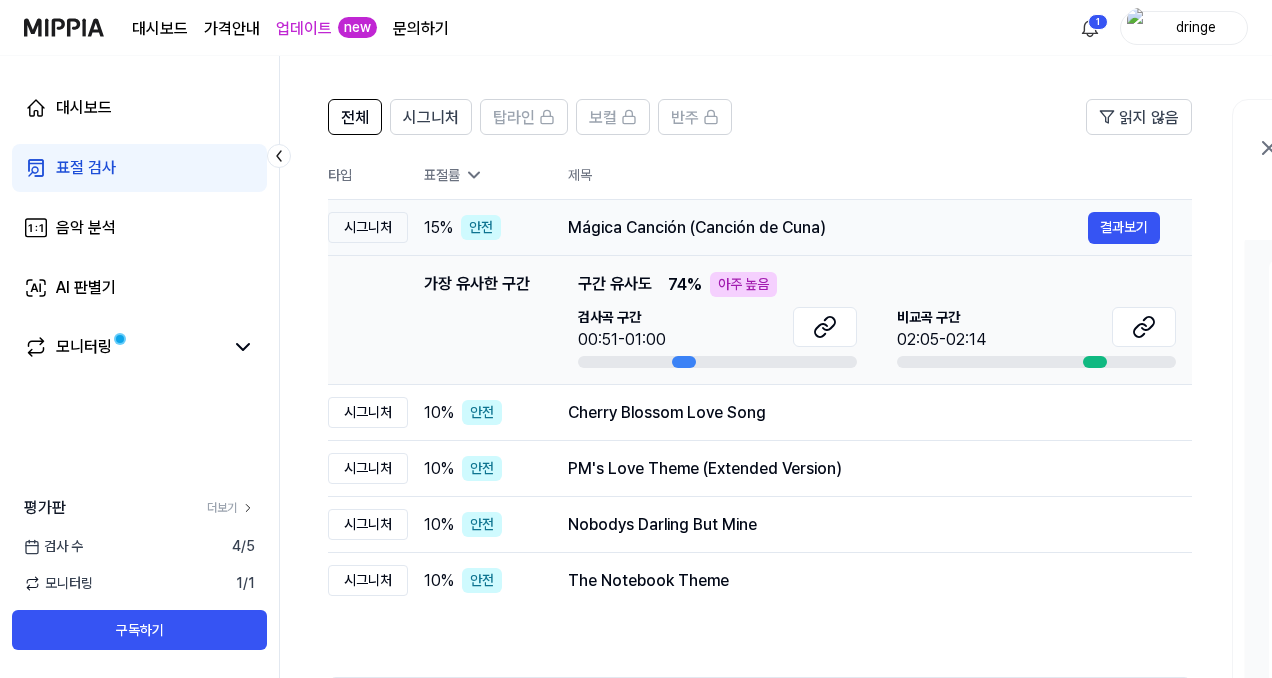 drag, startPoint x: 570, startPoint y: 234, endPoint x: 677, endPoint y: 219, distance: 108.04629 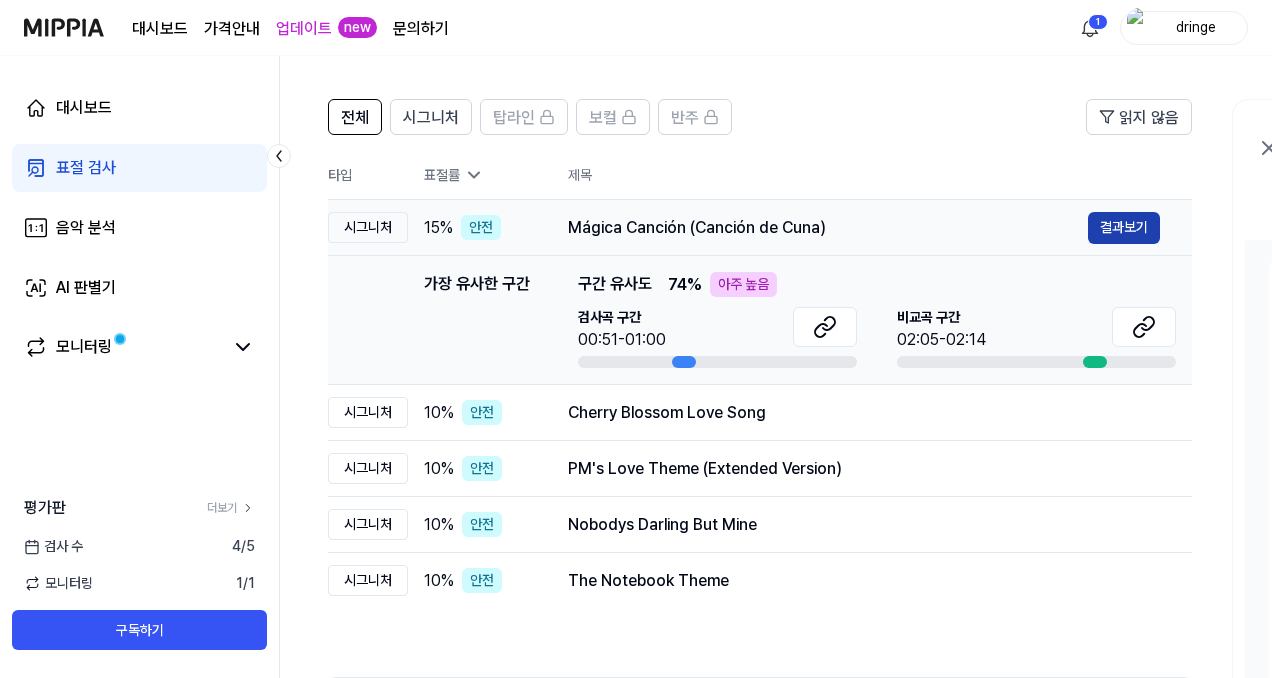 drag, startPoint x: 1124, startPoint y: 230, endPoint x: 1096, endPoint y: 233, distance: 28.160255 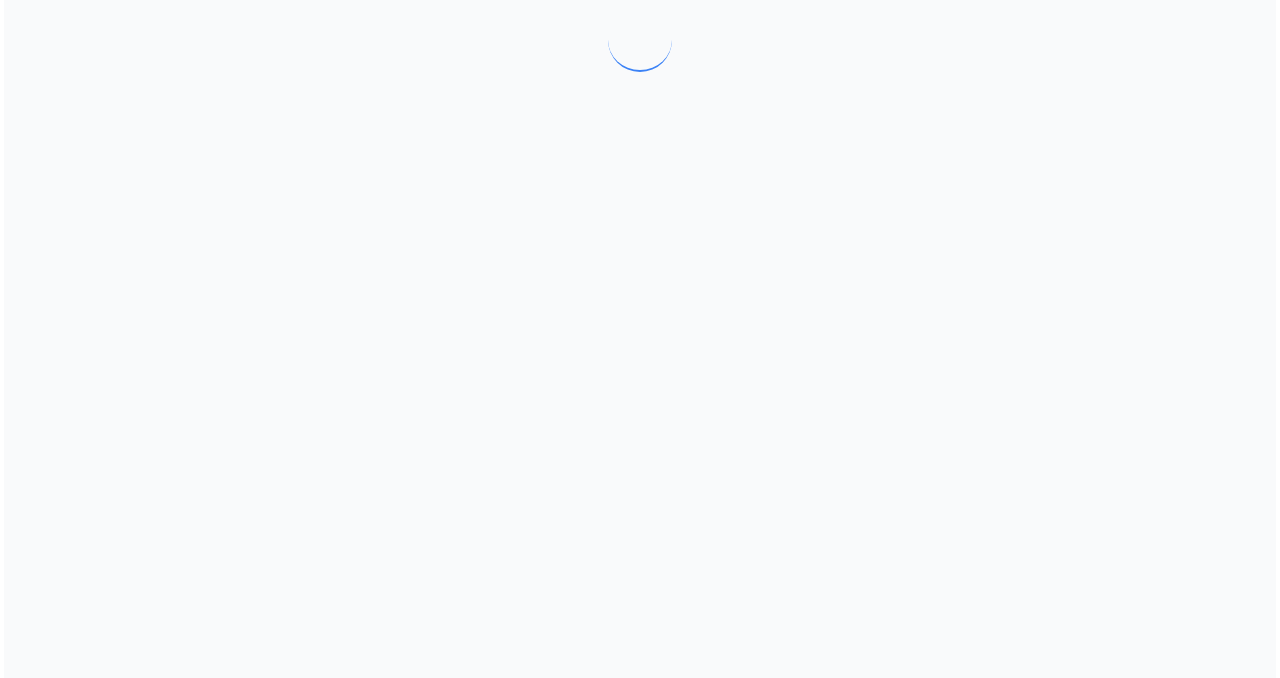 scroll, scrollTop: 0, scrollLeft: 0, axis: both 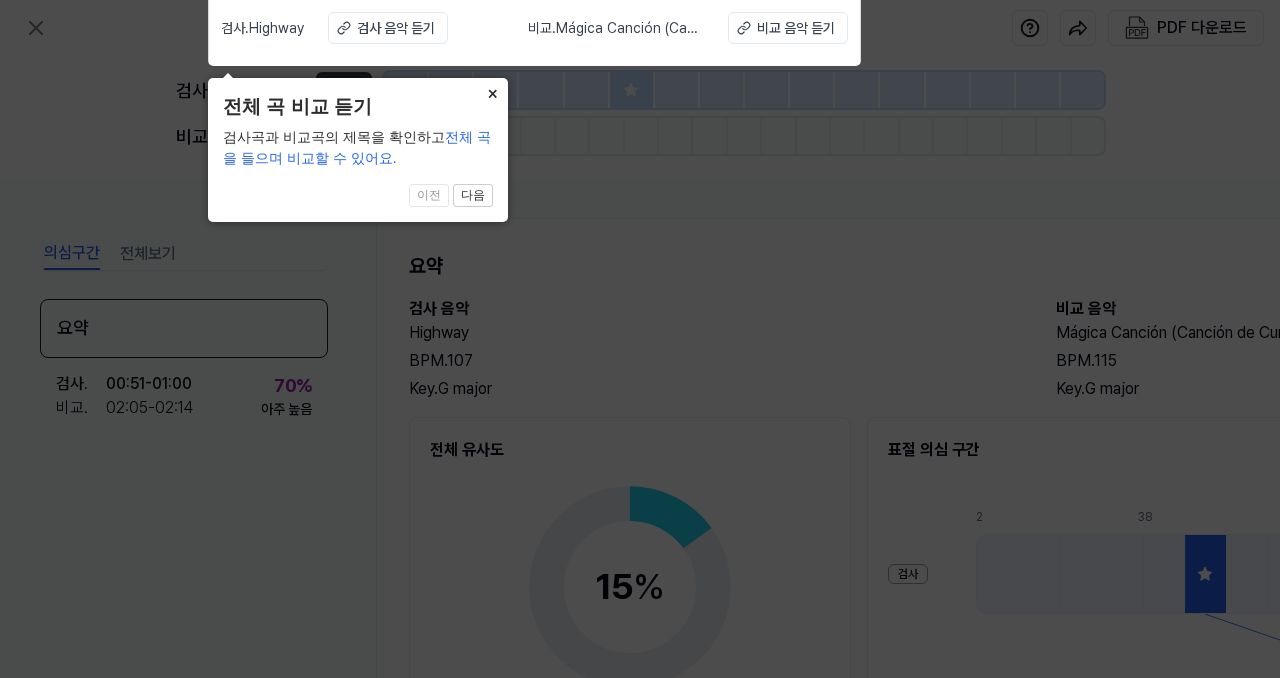 click on "×" at bounding box center (492, 92) 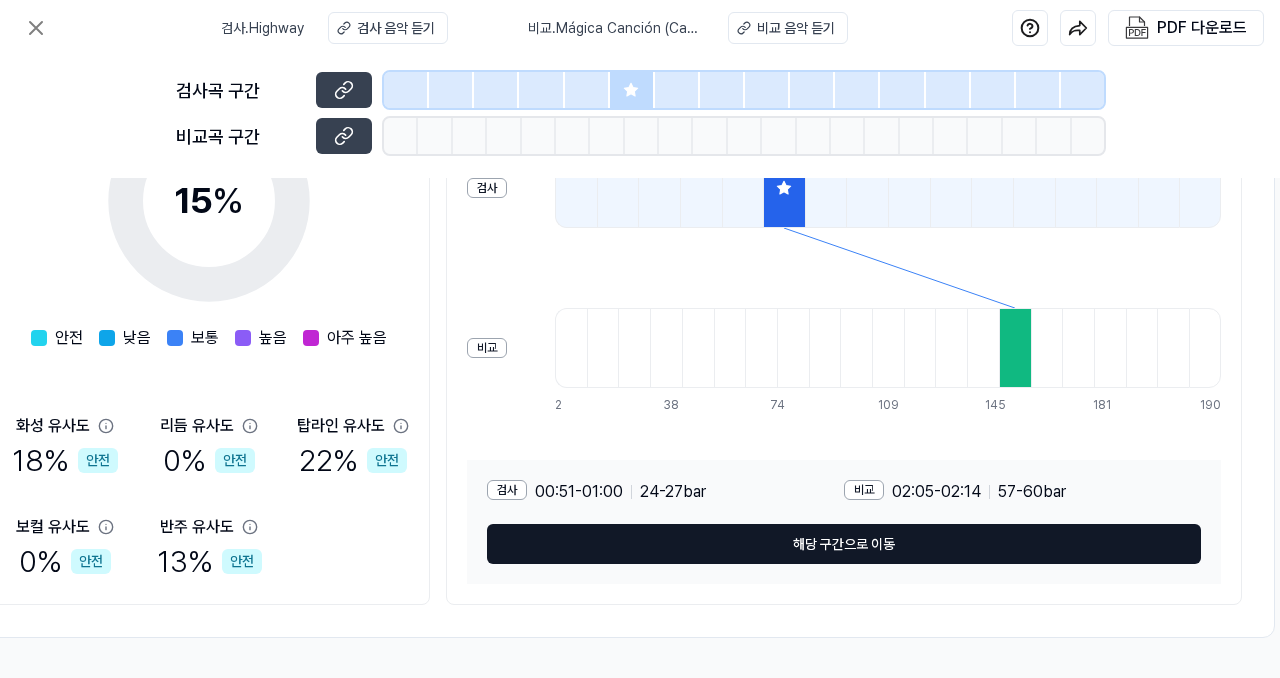 scroll, scrollTop: 394, scrollLeft: 445, axis: both 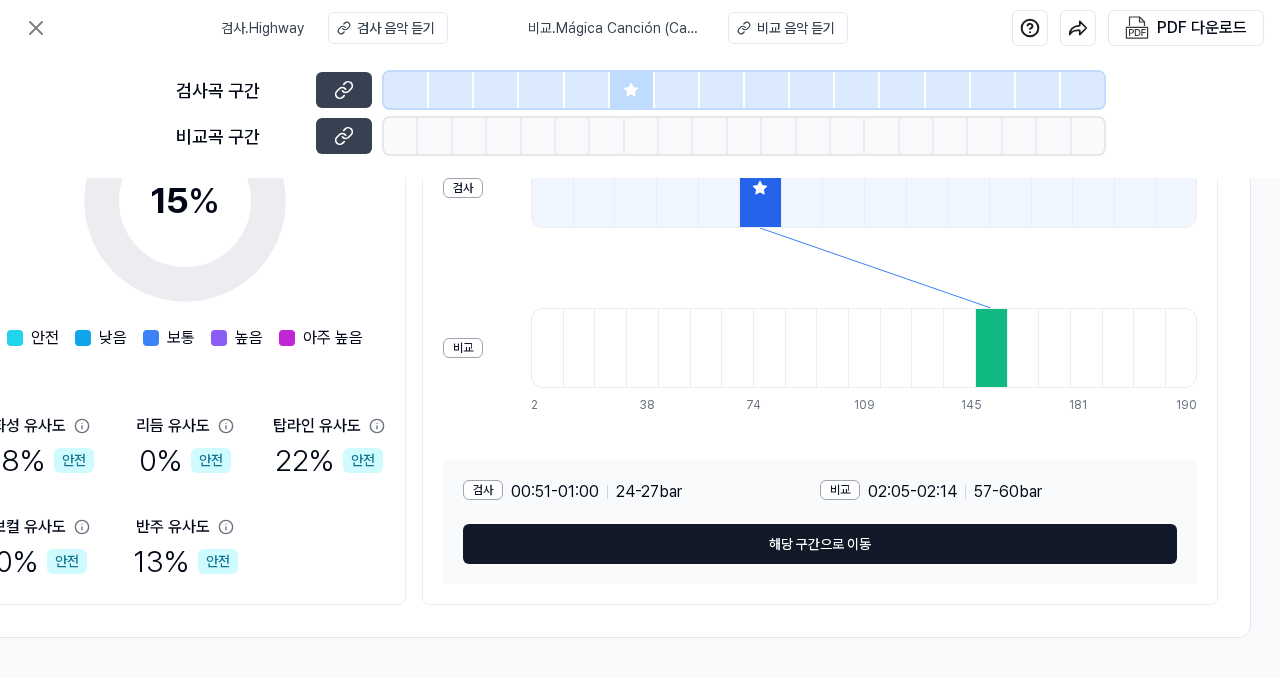 click on "해당 구간으로 이동" at bounding box center (820, 544) 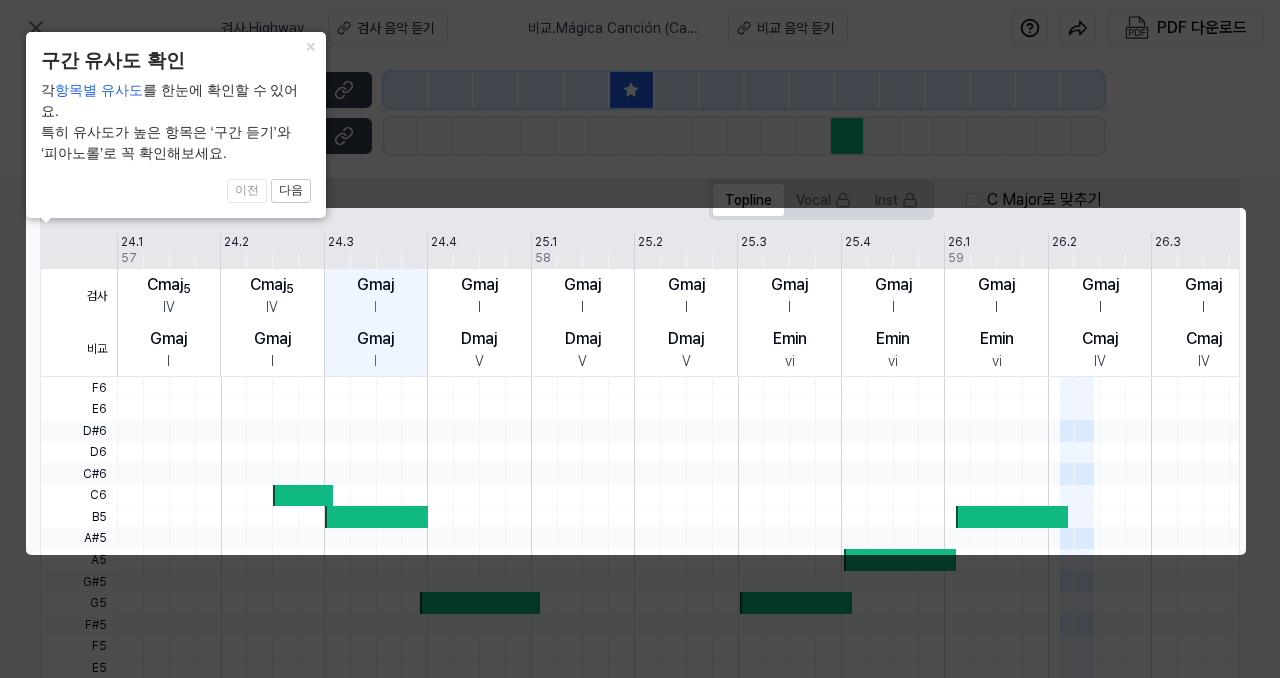 scroll, scrollTop: 0, scrollLeft: 340, axis: horizontal 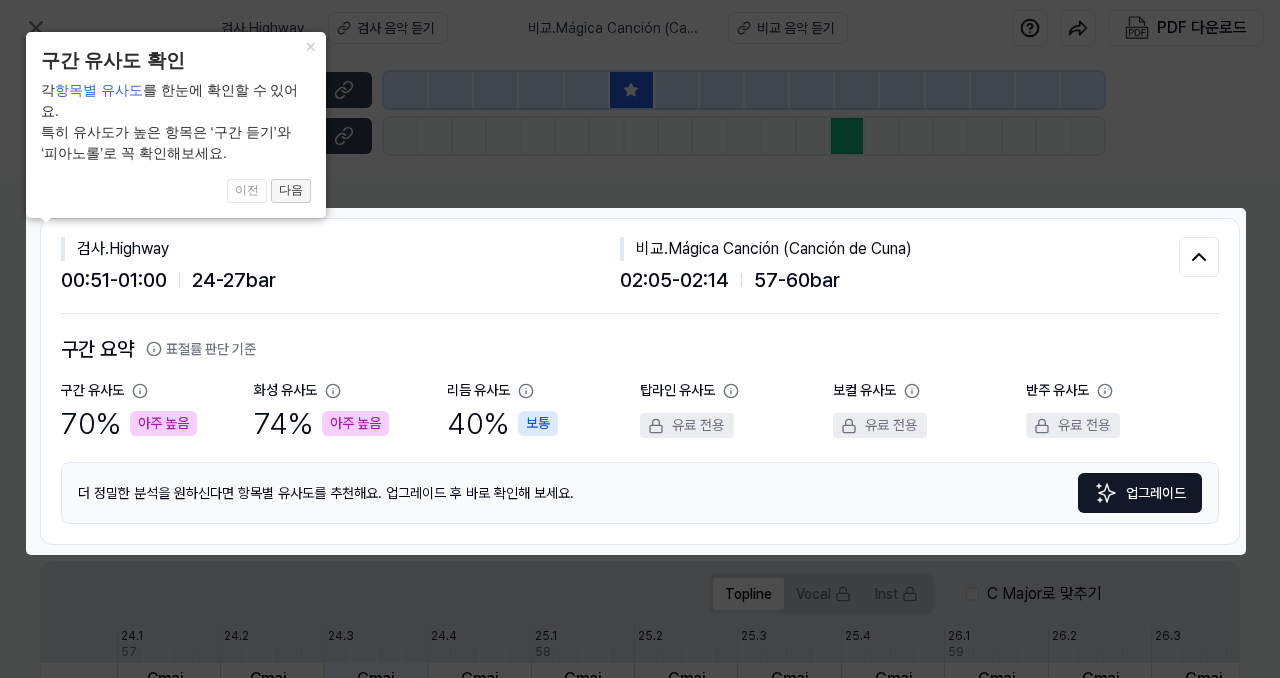 click on "다음" at bounding box center [291, 191] 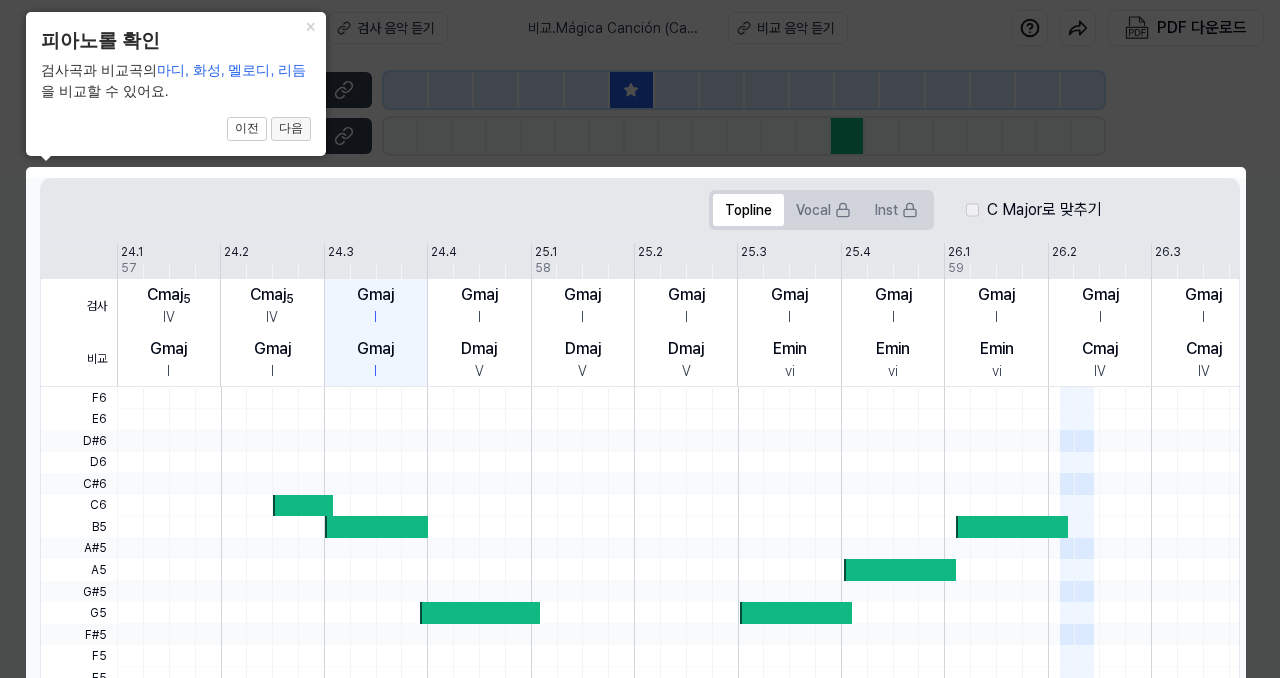 click on "다음" at bounding box center [291, 129] 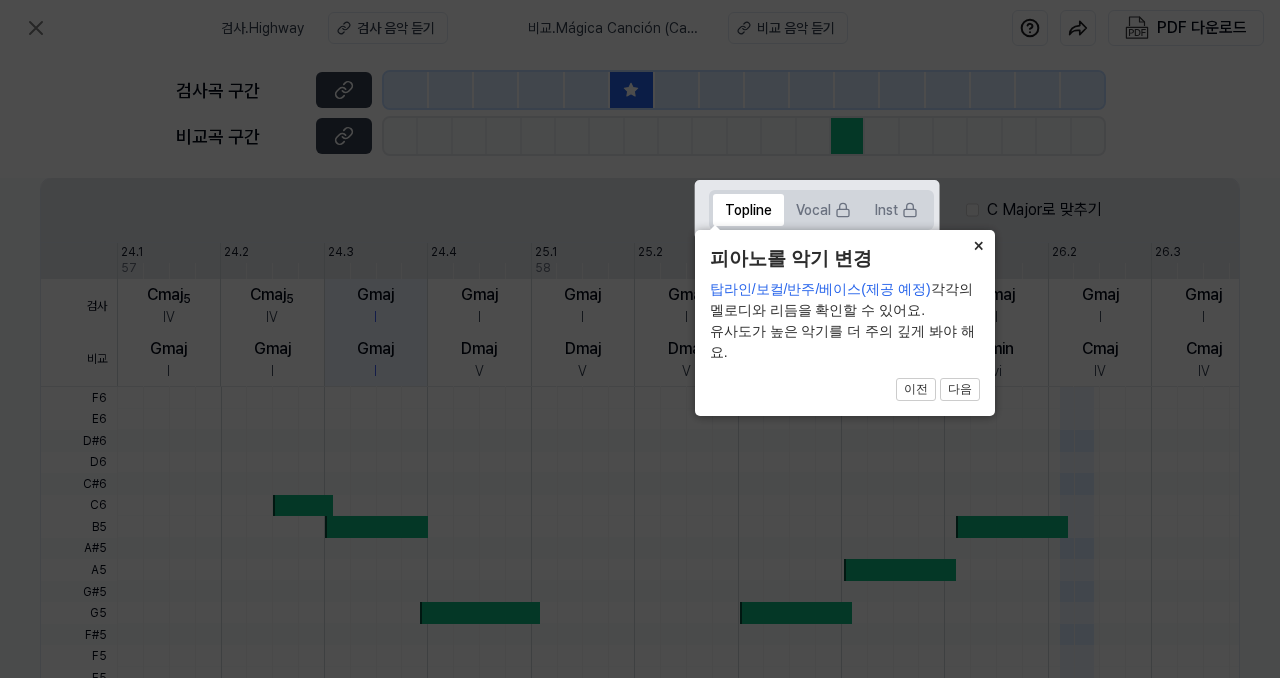 click on "×" at bounding box center (979, 244) 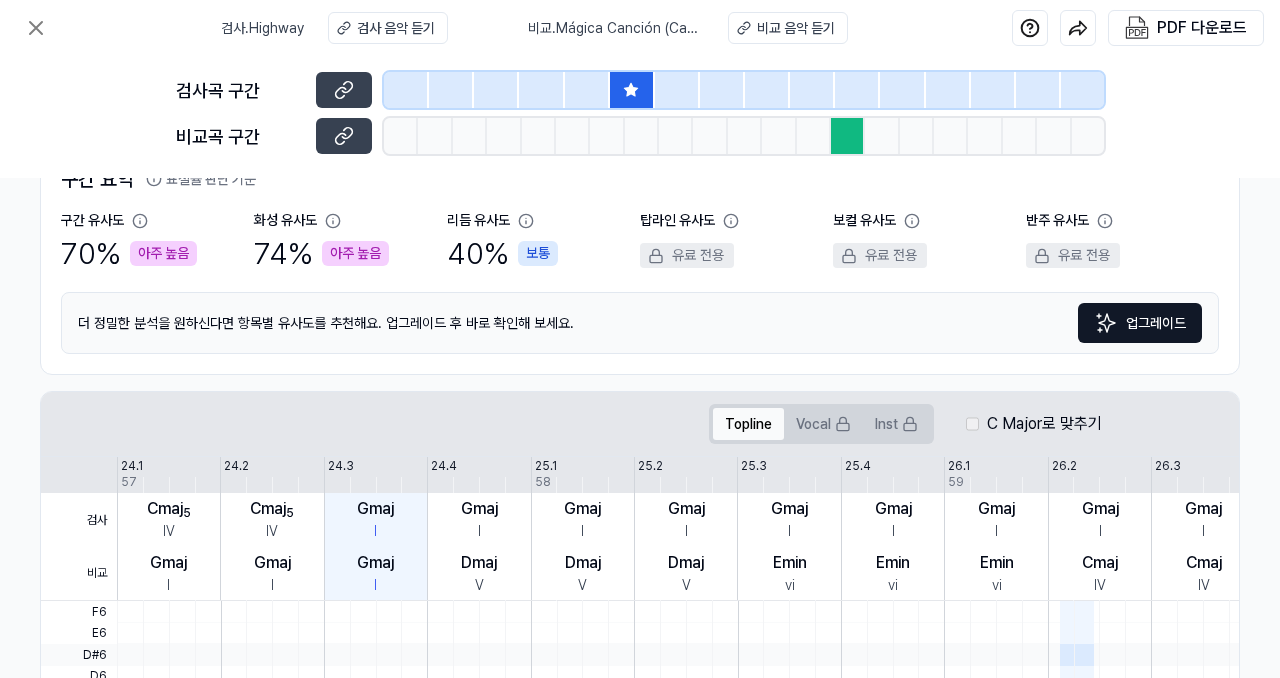 scroll, scrollTop: 0, scrollLeft: 340, axis: horizontal 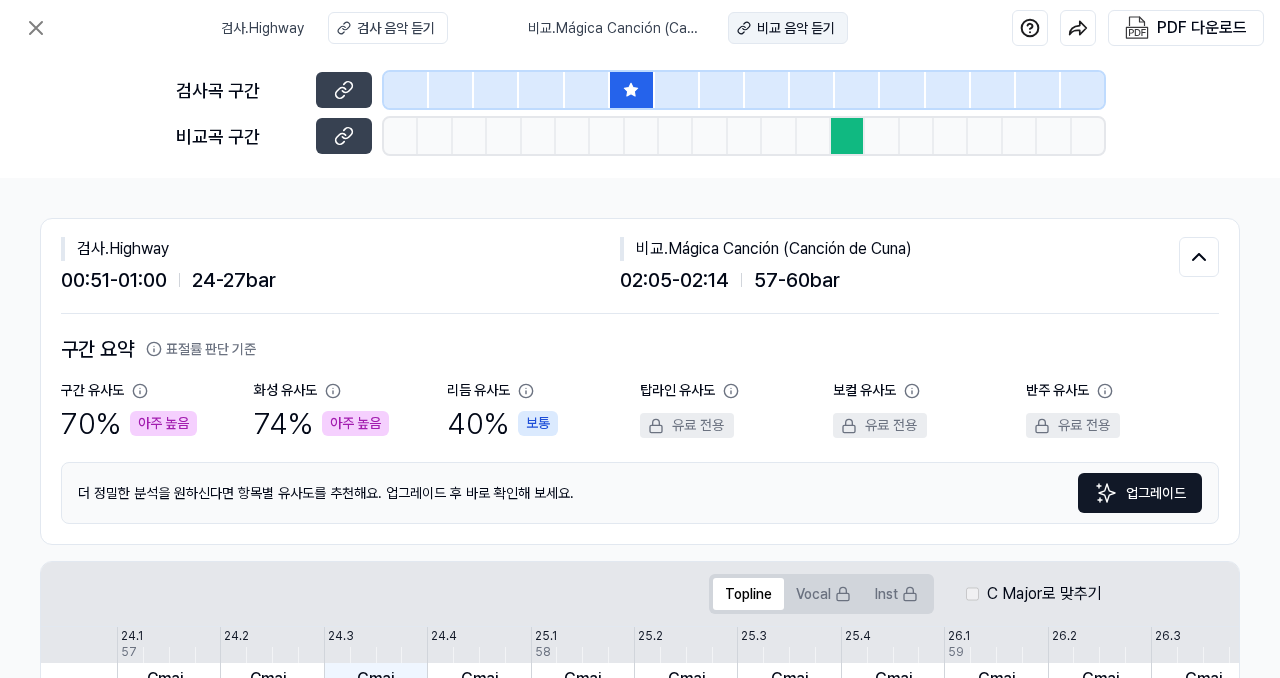 click on "비교 음악 듣기" at bounding box center (796, 28) 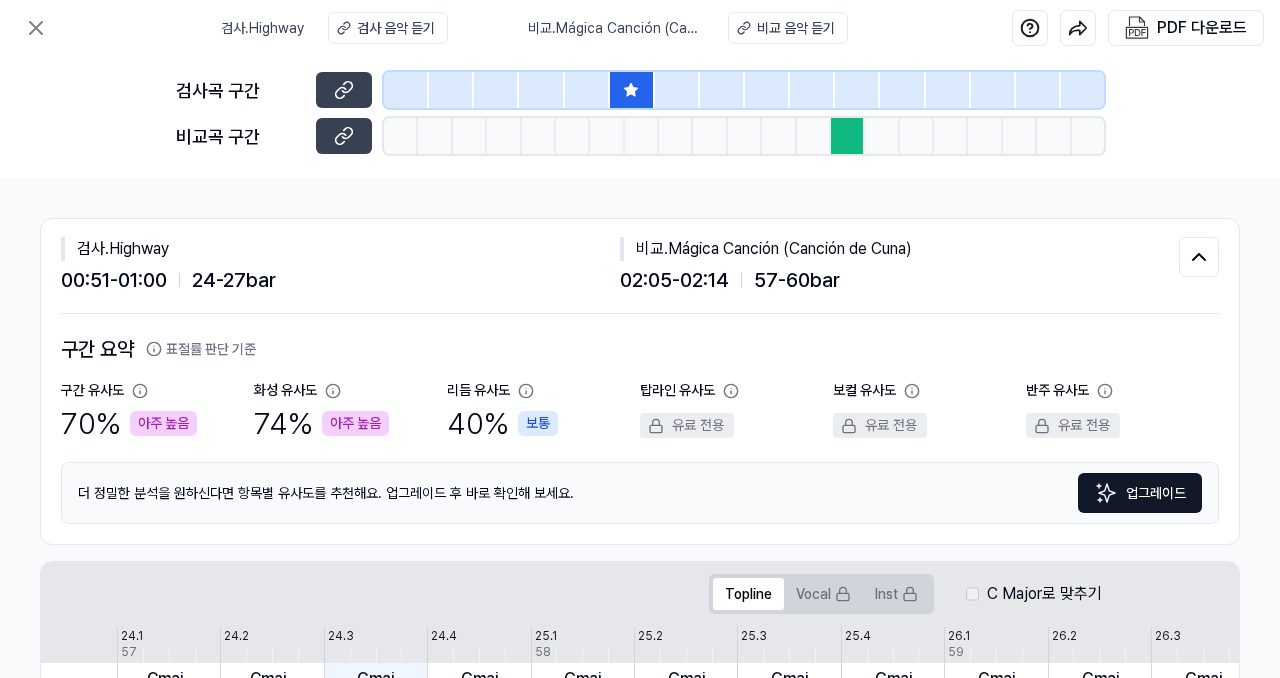 scroll, scrollTop: 0, scrollLeft: 0, axis: both 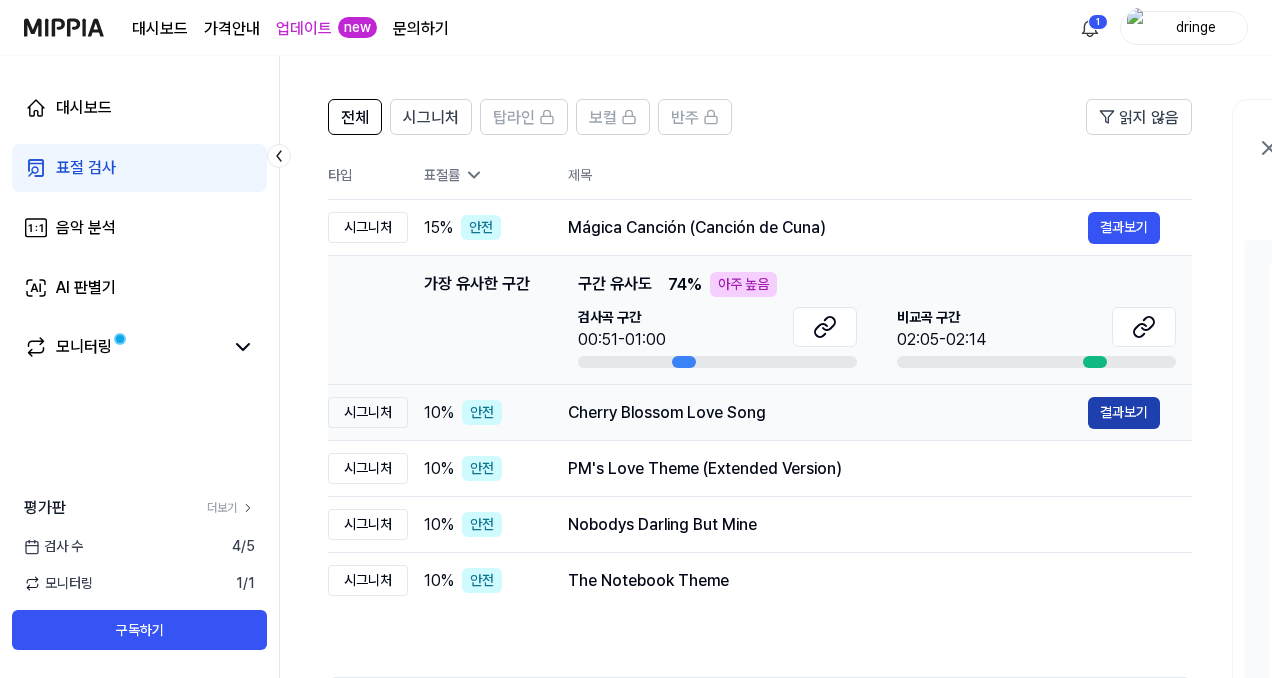 click on "결과보기" at bounding box center (1124, 413) 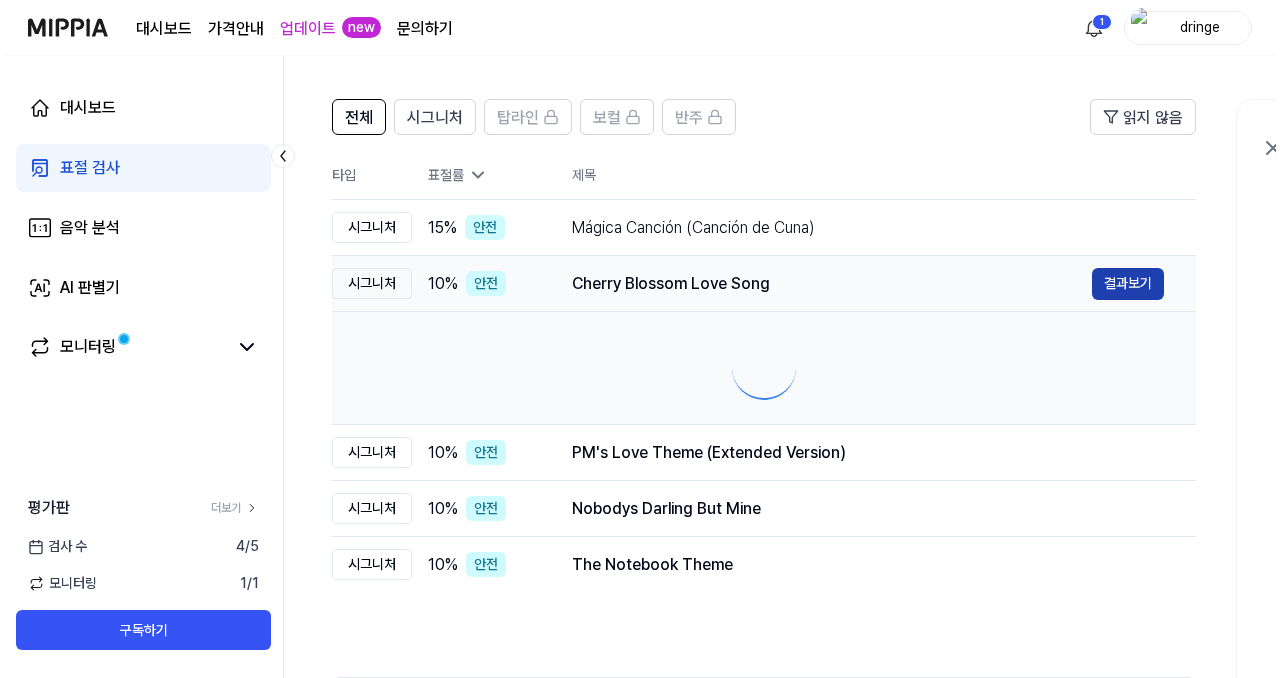 scroll, scrollTop: 0, scrollLeft: 0, axis: both 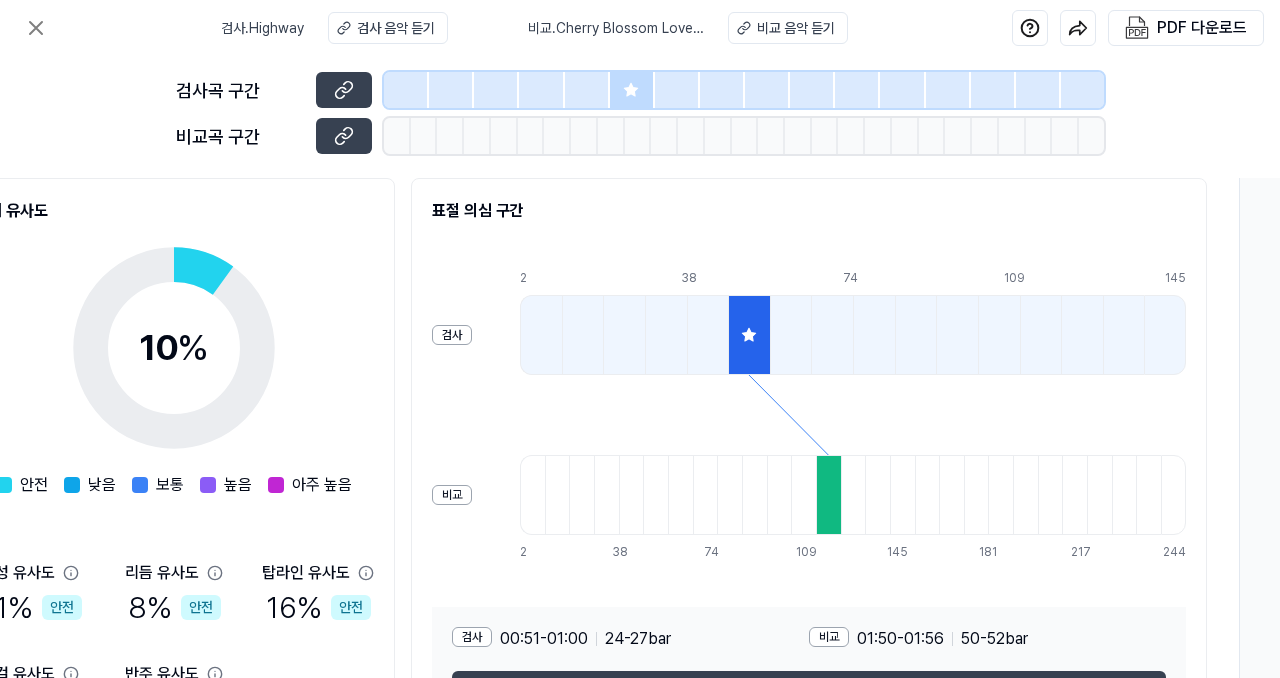 click at bounding box center (828, 495) 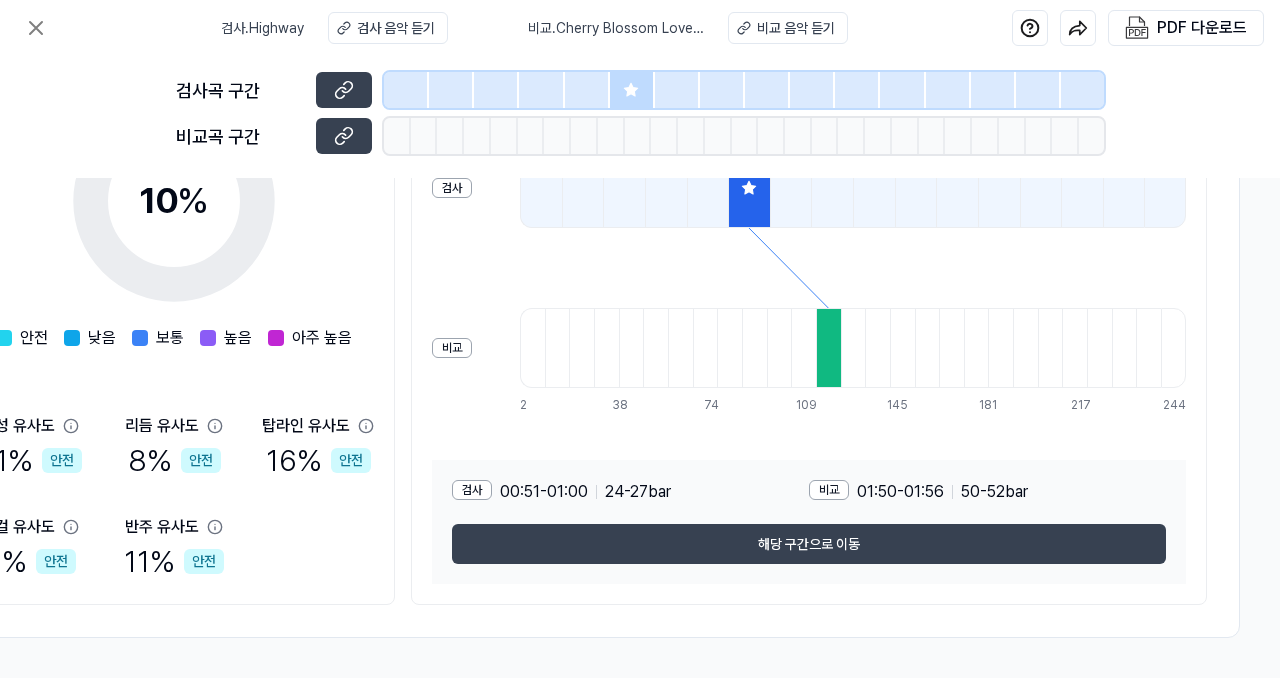 scroll, scrollTop: 0, scrollLeft: 464, axis: horizontal 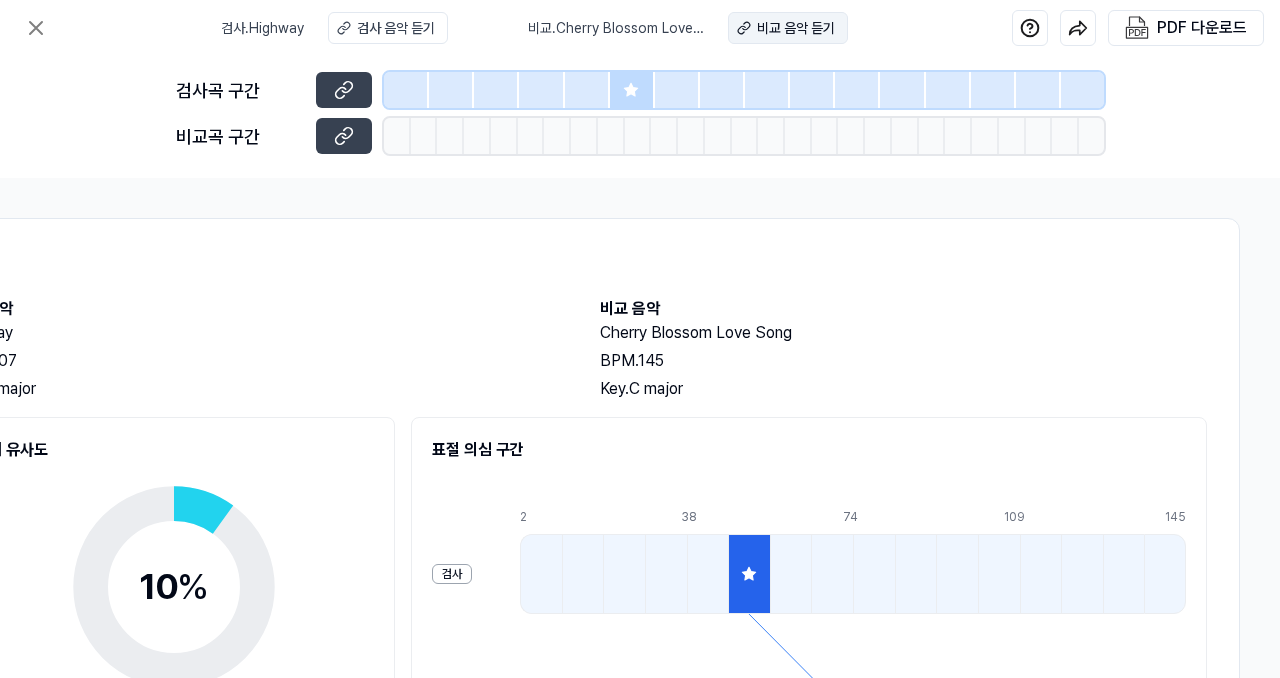 click on "비교 음악 듣기" at bounding box center [796, 28] 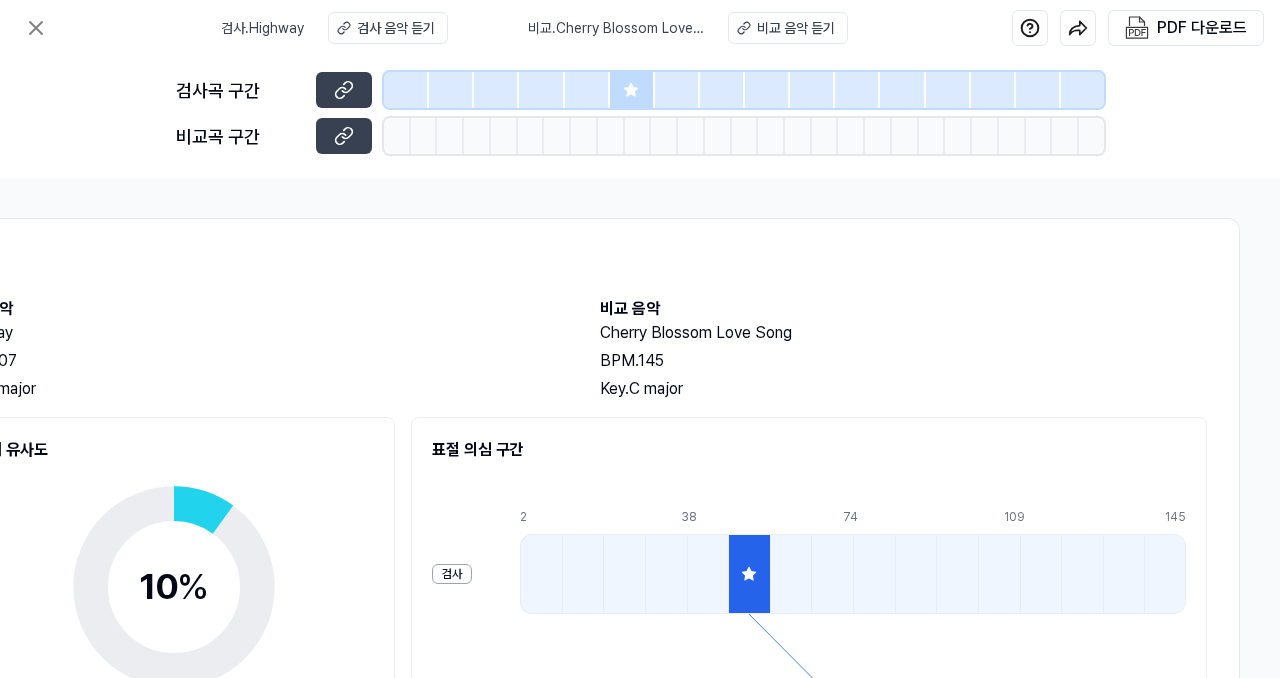 type 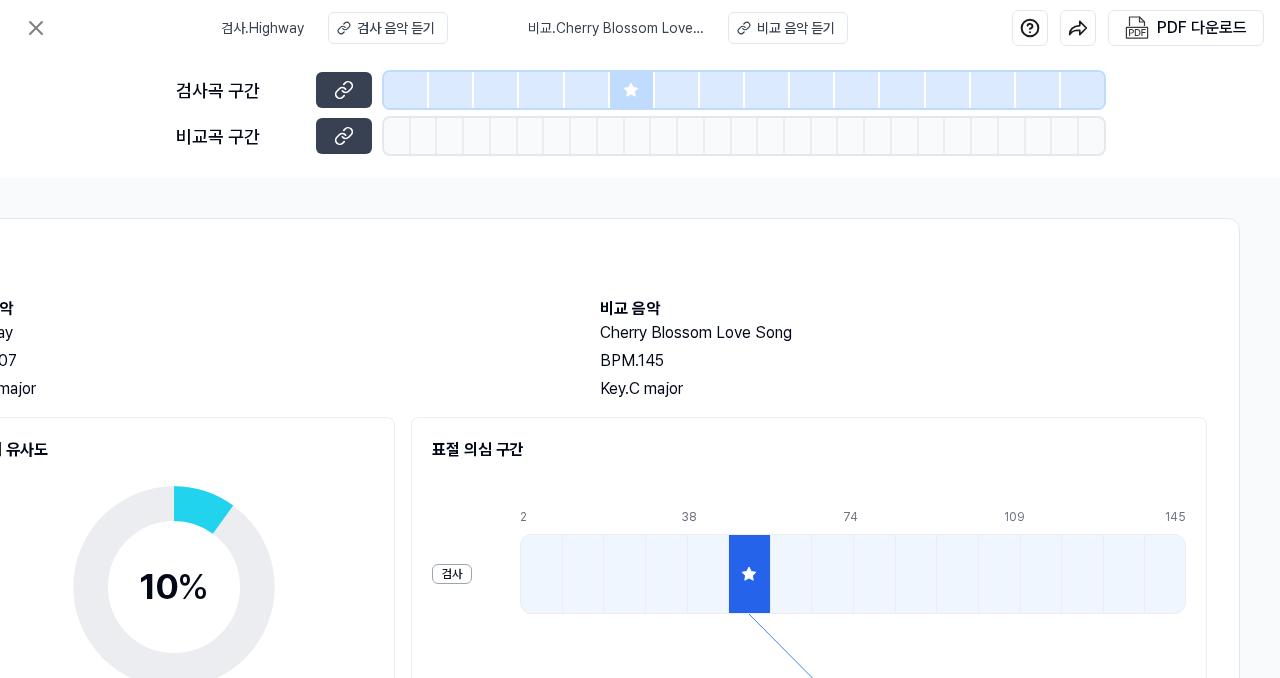 scroll, scrollTop: 0, scrollLeft: 0, axis: both 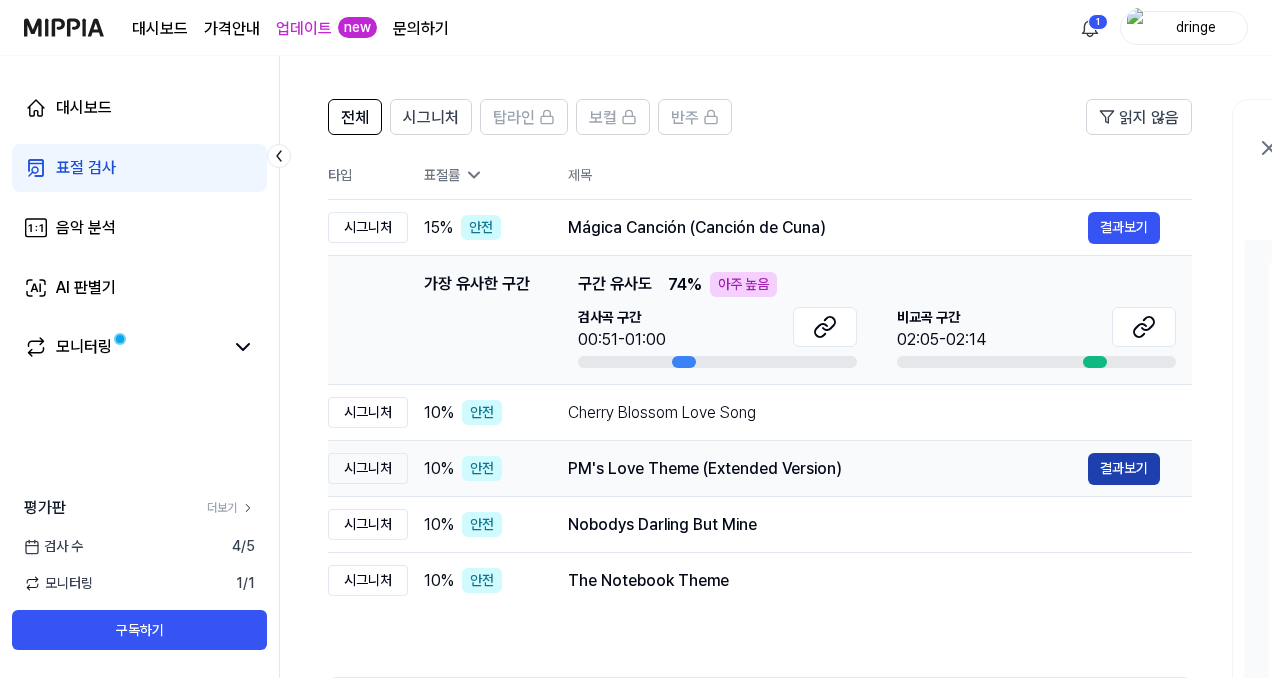 click on "결과보기" at bounding box center [1124, 469] 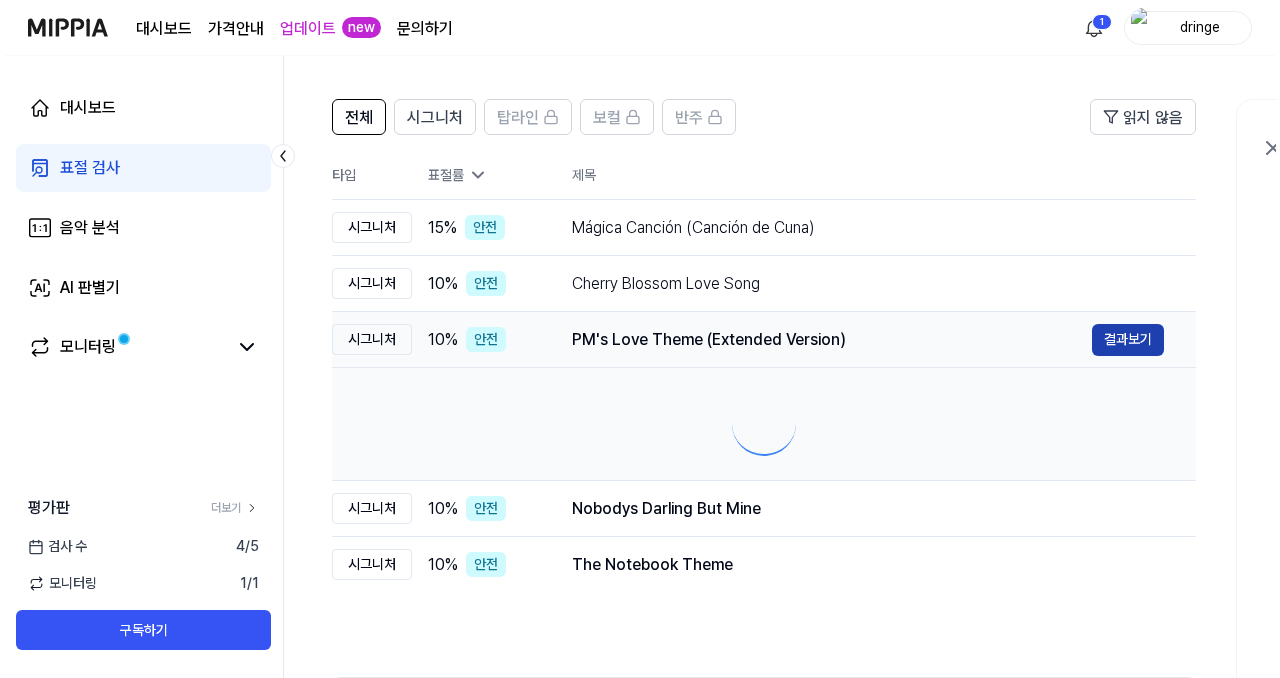 scroll, scrollTop: 0, scrollLeft: 0, axis: both 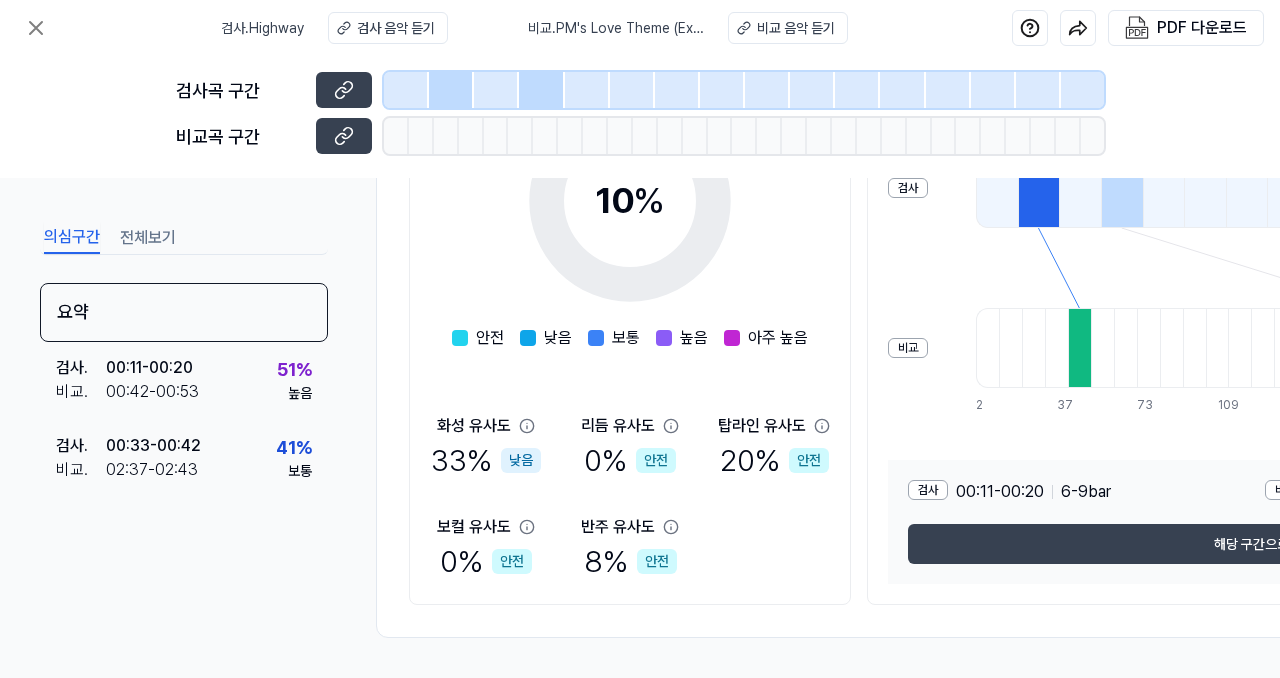 click on "높음" at bounding box center (694, 338) 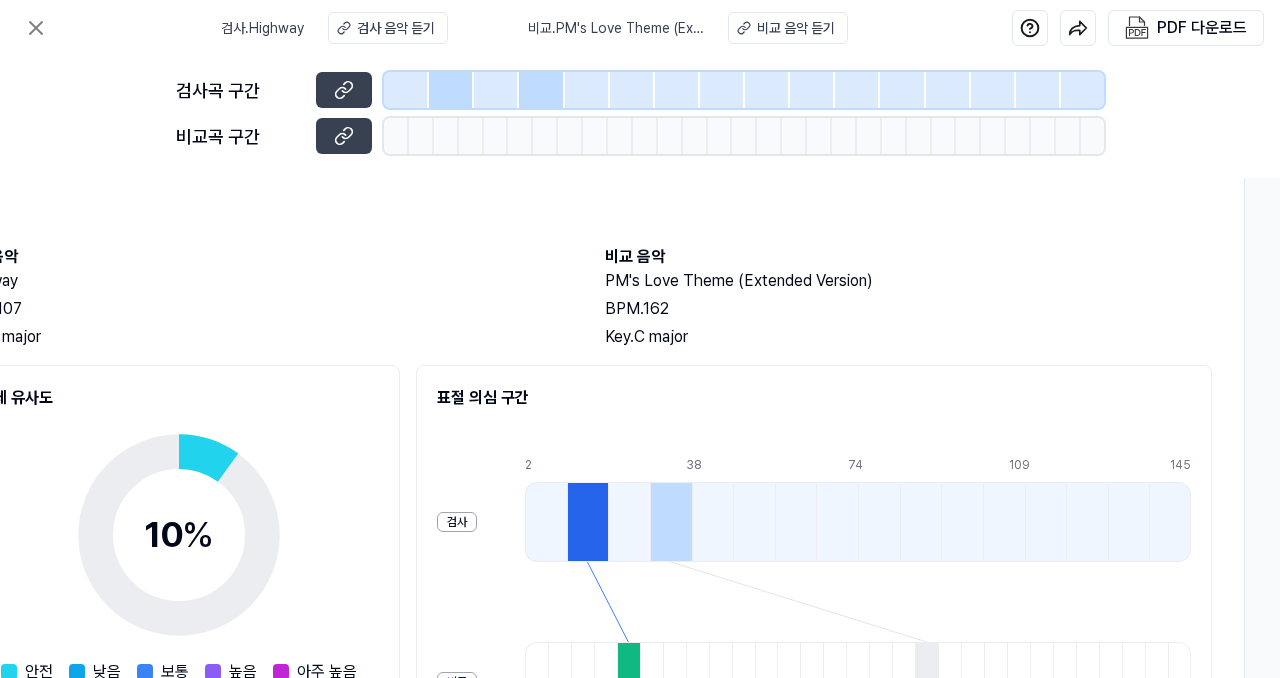 scroll, scrollTop: 0, scrollLeft: 451, axis: horizontal 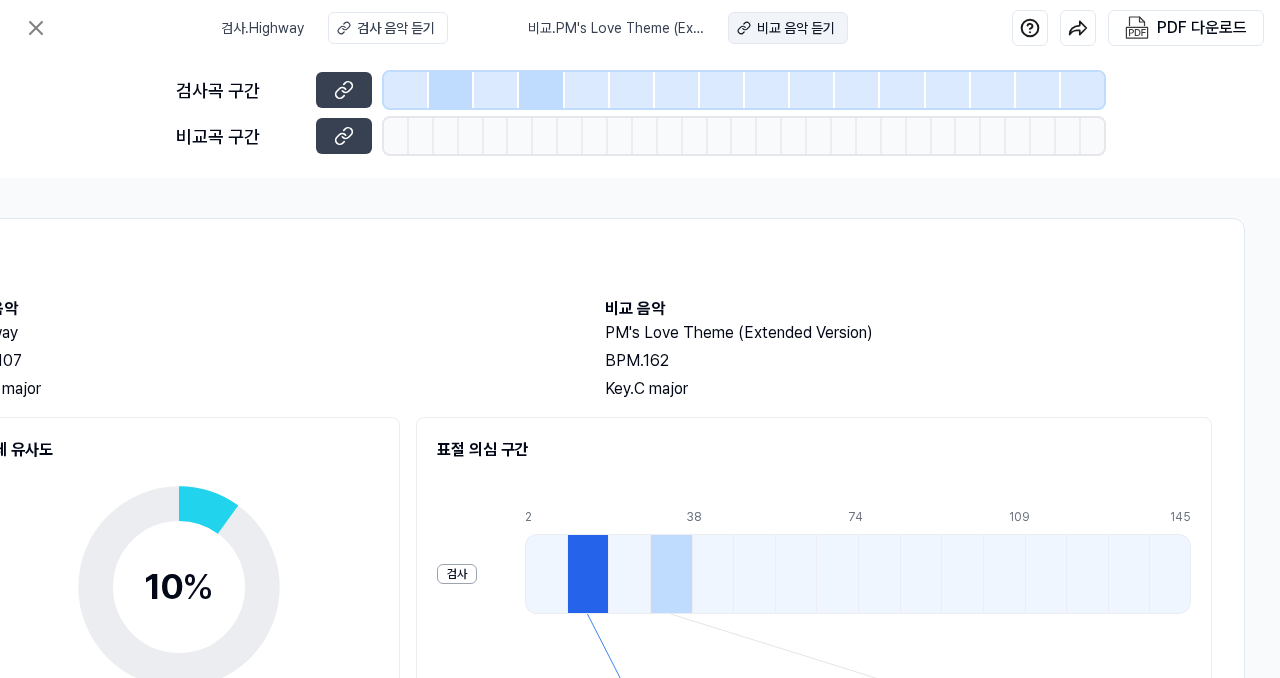 click on "비교 음악 듣기" at bounding box center [796, 28] 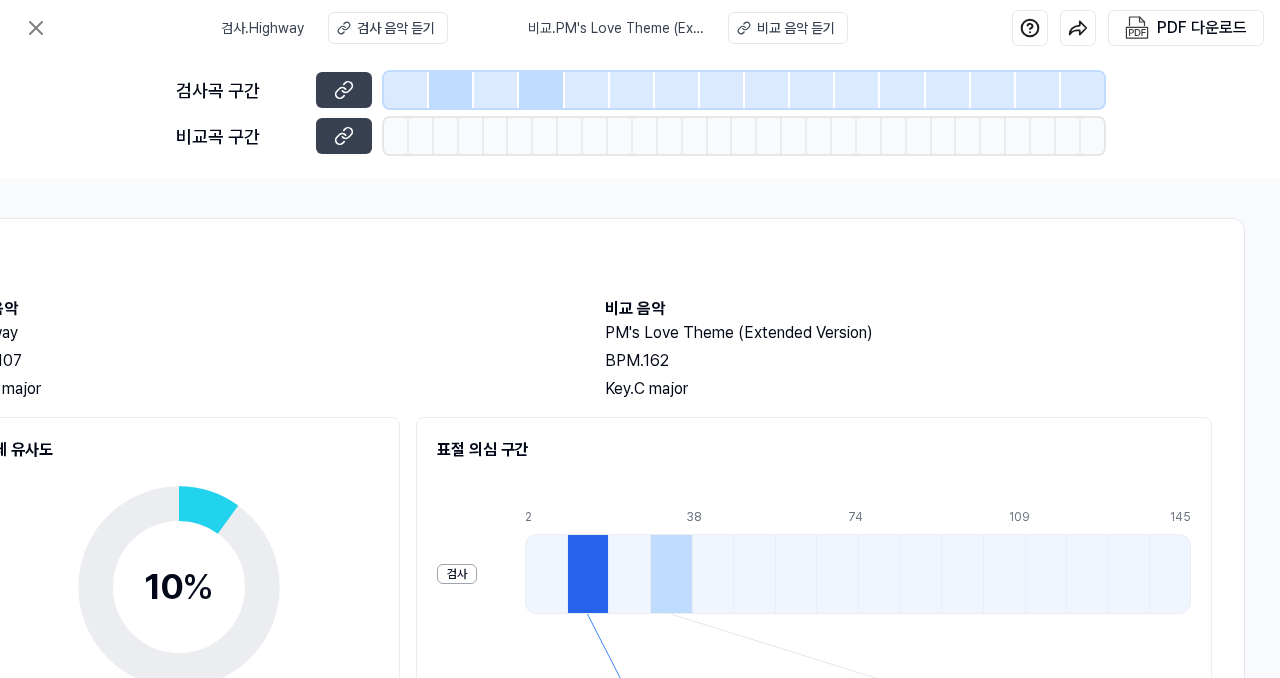 type 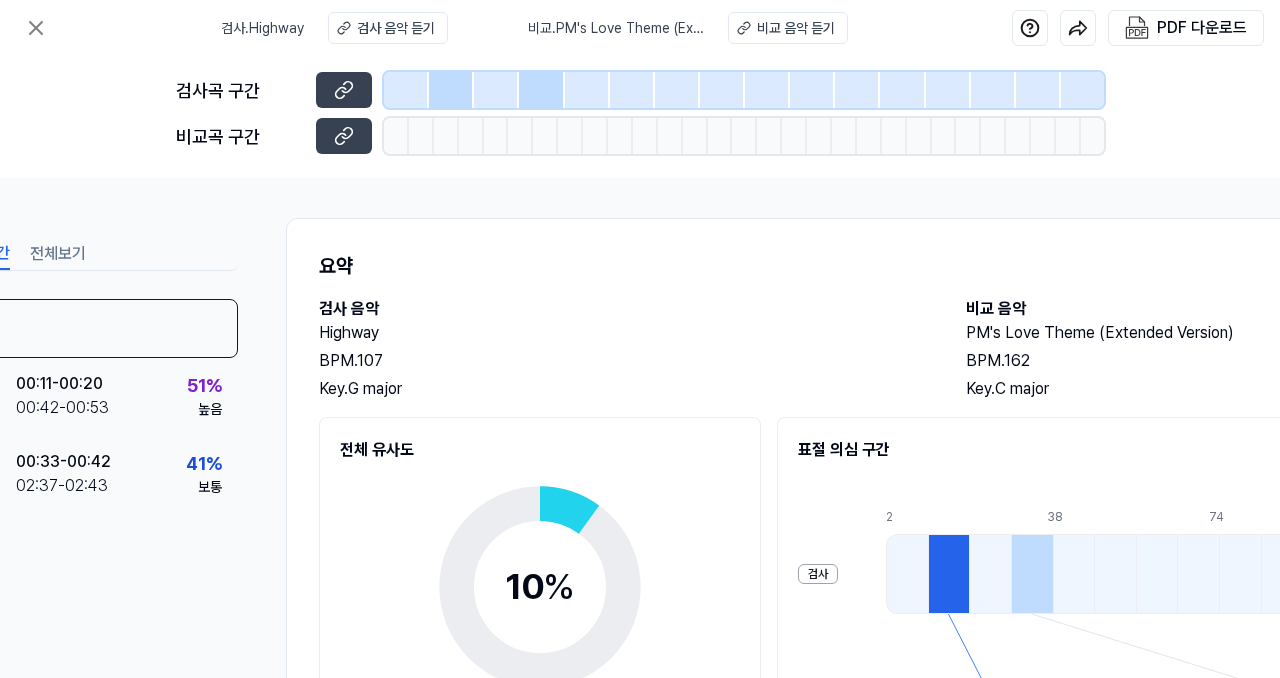 scroll, scrollTop: 0, scrollLeft: 0, axis: both 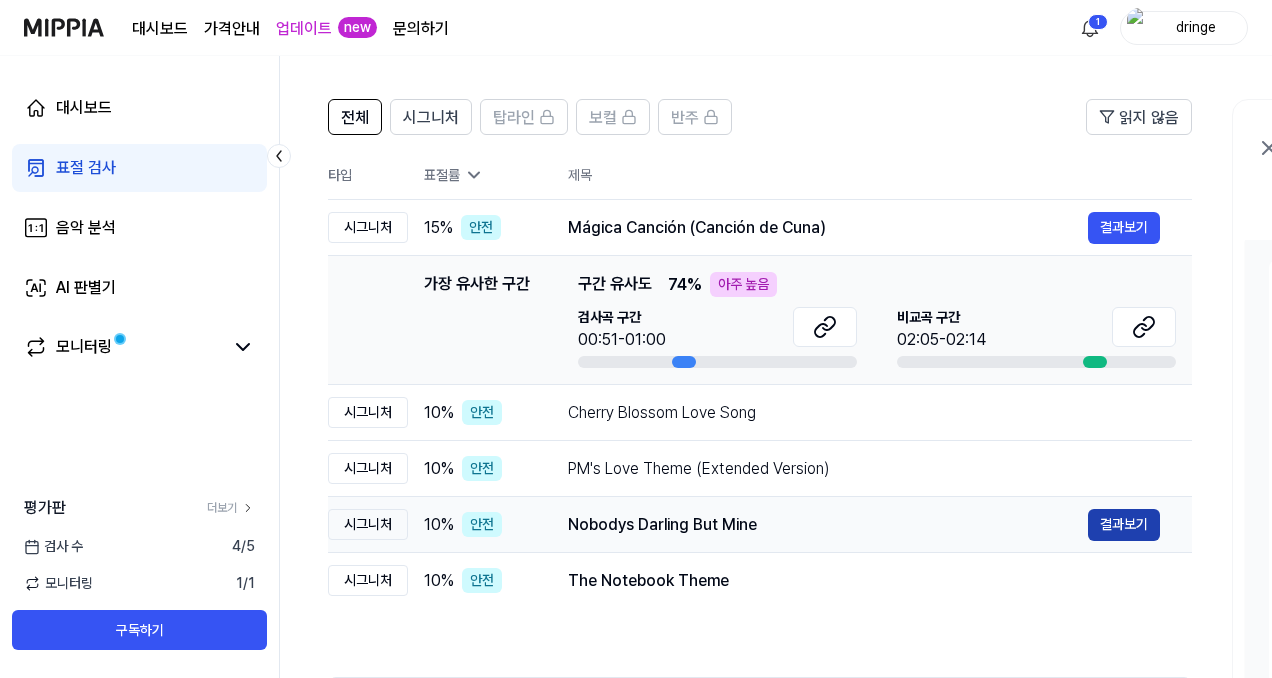 click on "결과보기" at bounding box center [1124, 525] 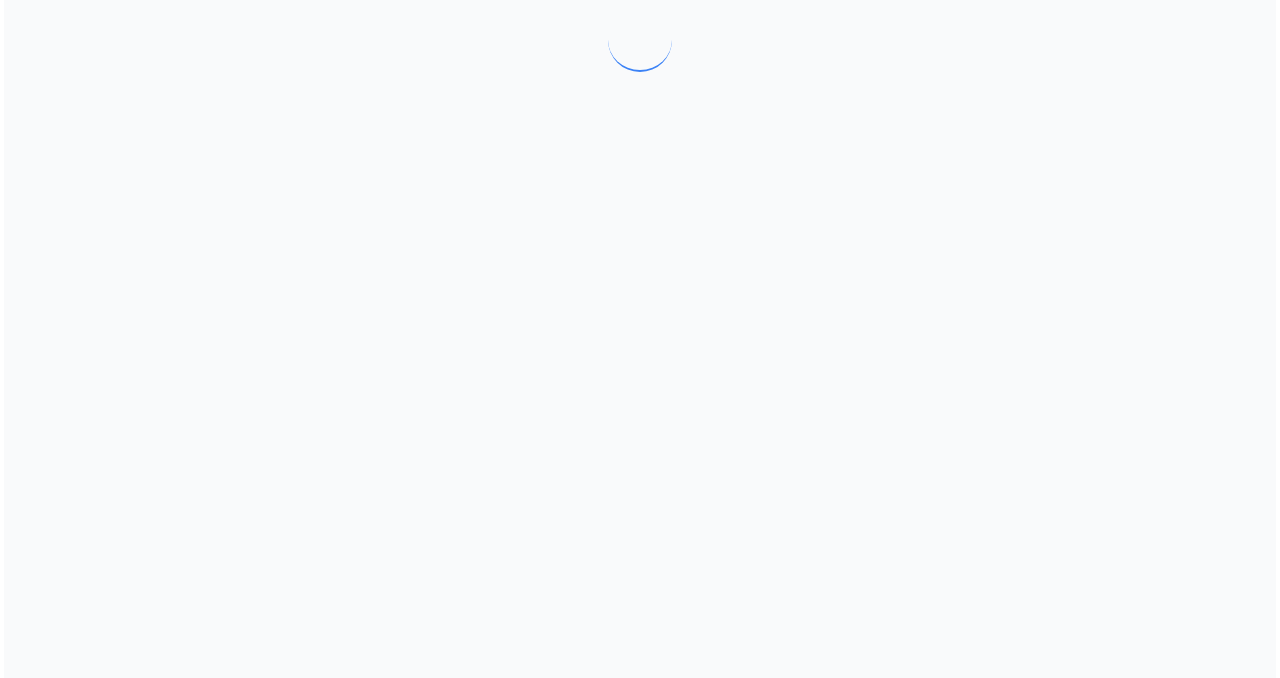scroll, scrollTop: 0, scrollLeft: 0, axis: both 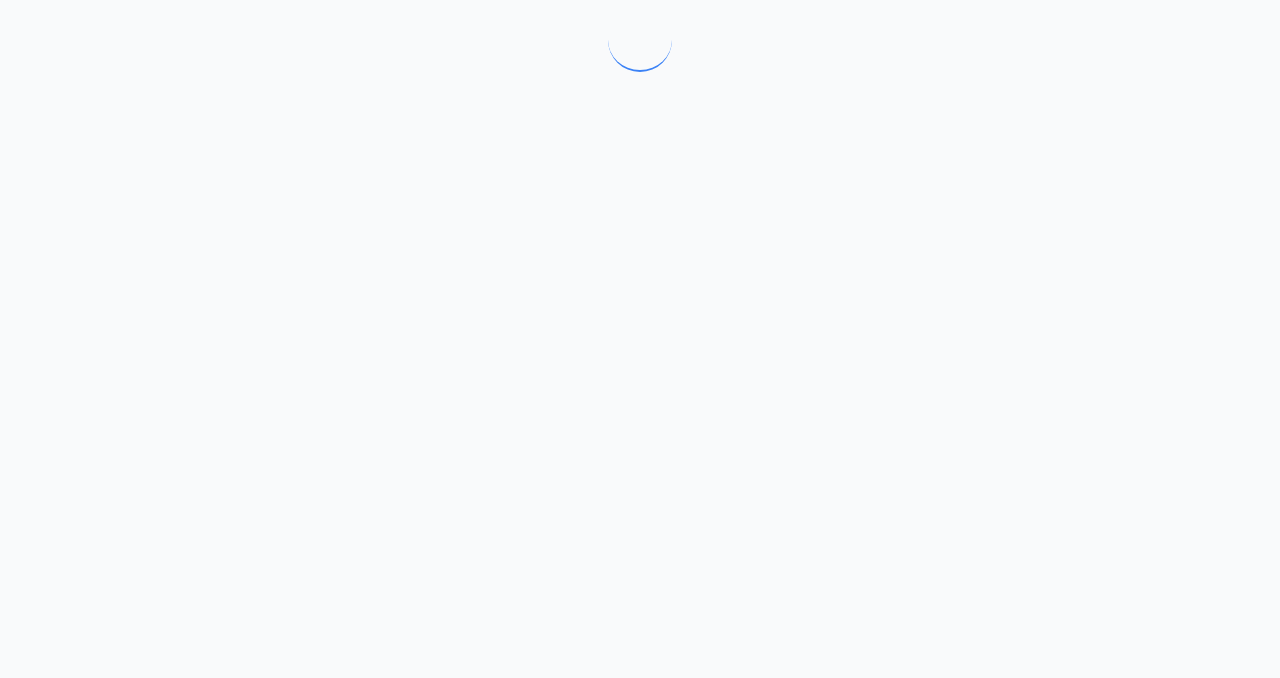 click at bounding box center (640, 339) 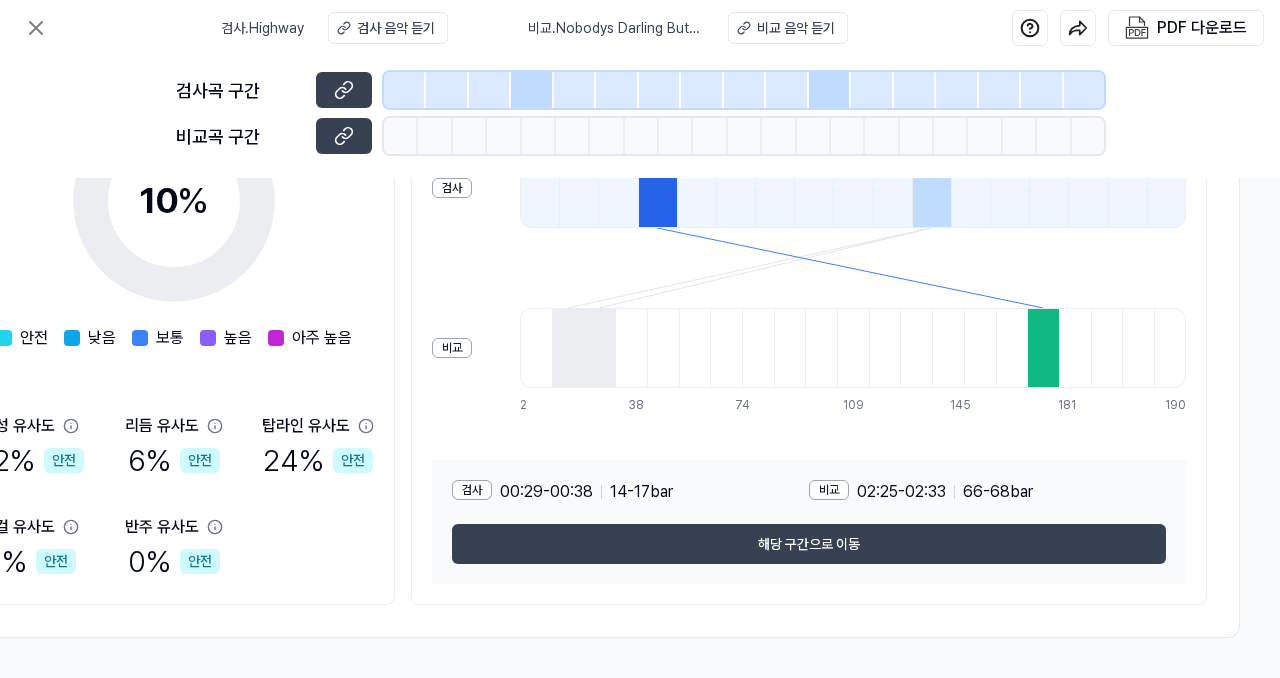 scroll, scrollTop: 0, scrollLeft: 464, axis: horizontal 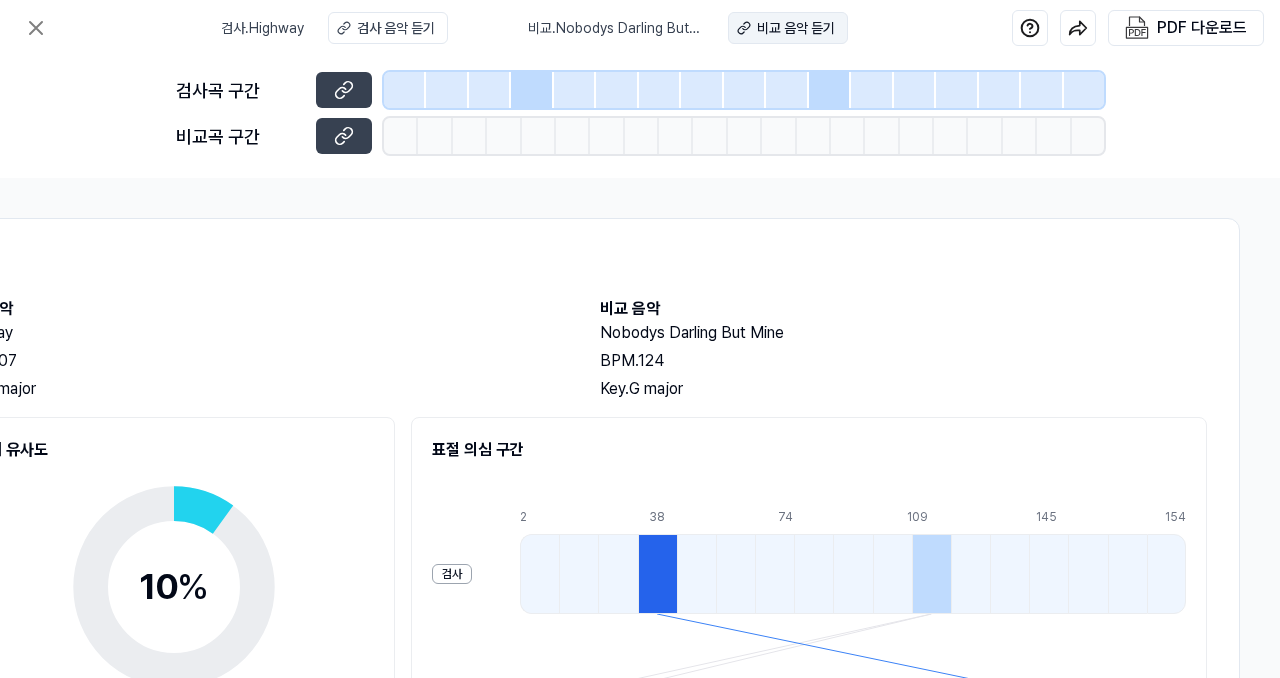 click on "비교 음악 듣기" at bounding box center (796, 28) 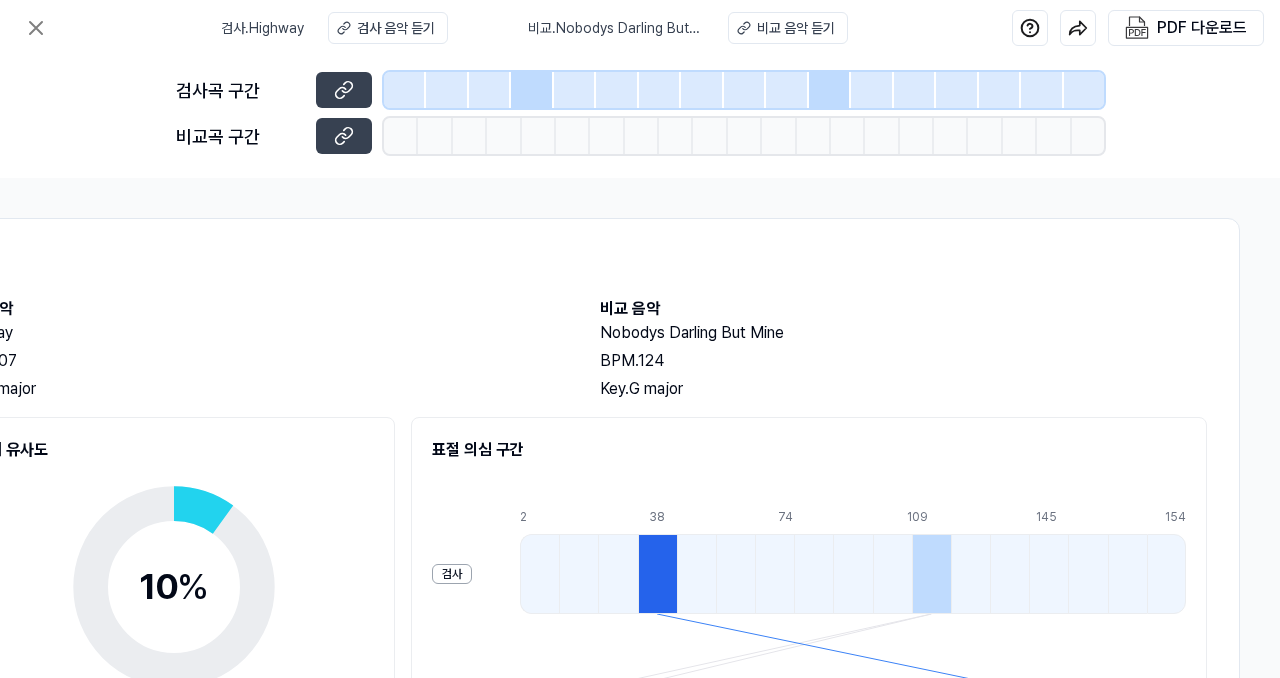 type 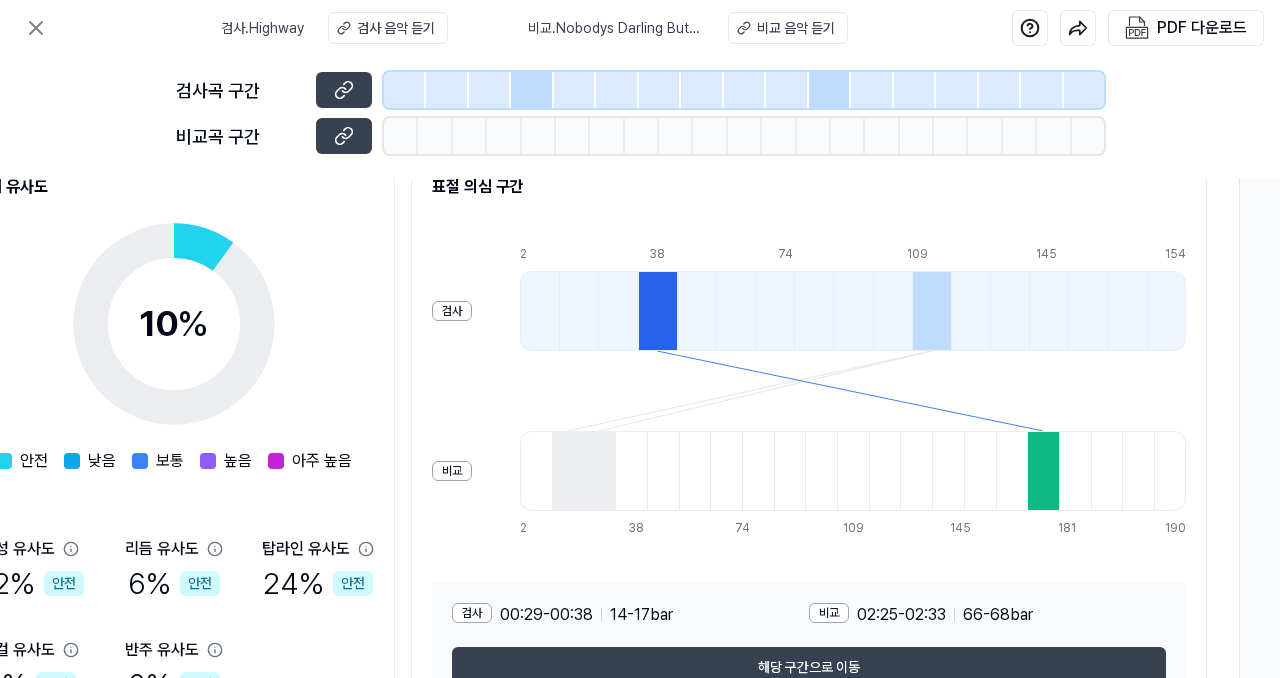 scroll, scrollTop: 310, scrollLeft: 464, axis: both 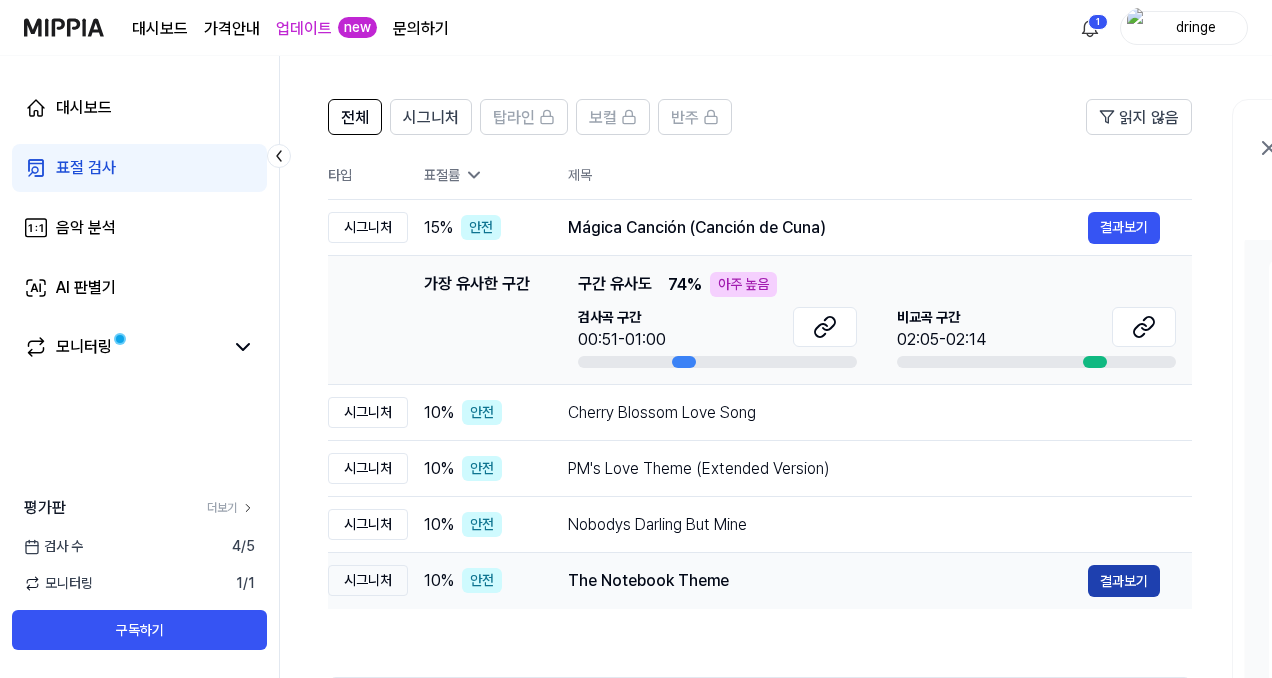 click on "결과보기" at bounding box center (1124, 581) 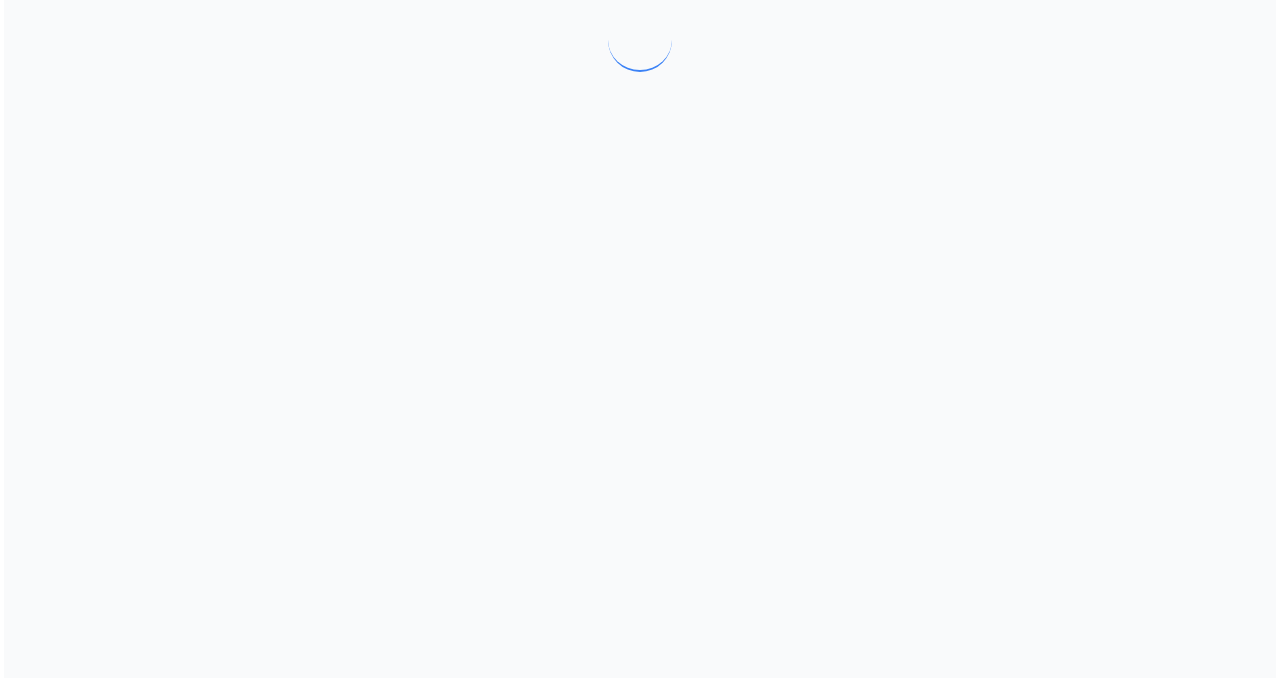 scroll, scrollTop: 0, scrollLeft: 0, axis: both 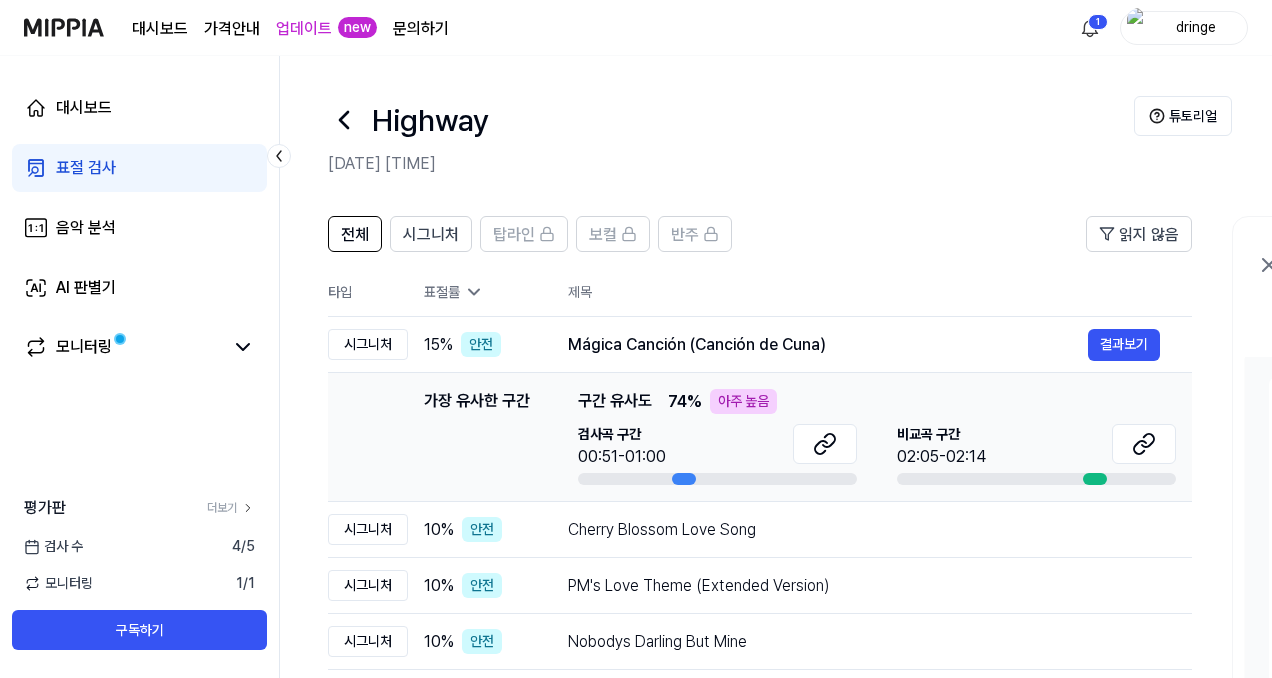 click at bounding box center (64, 27) 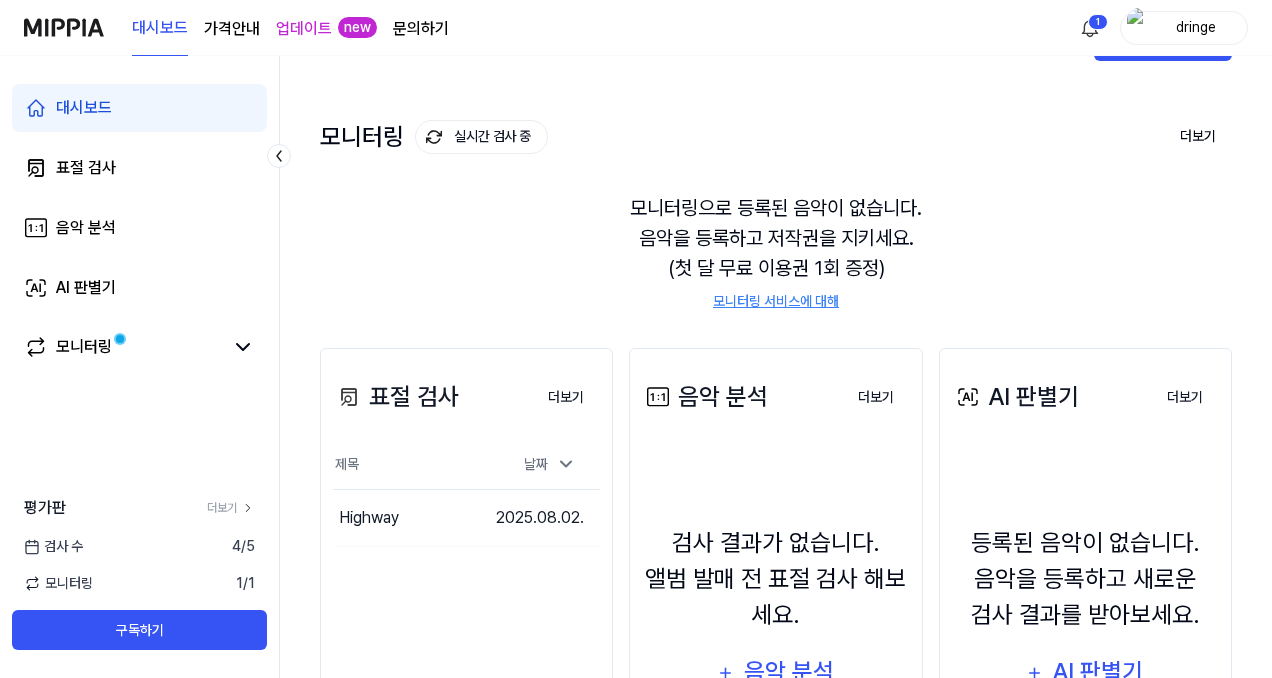 scroll, scrollTop: 0, scrollLeft: 0, axis: both 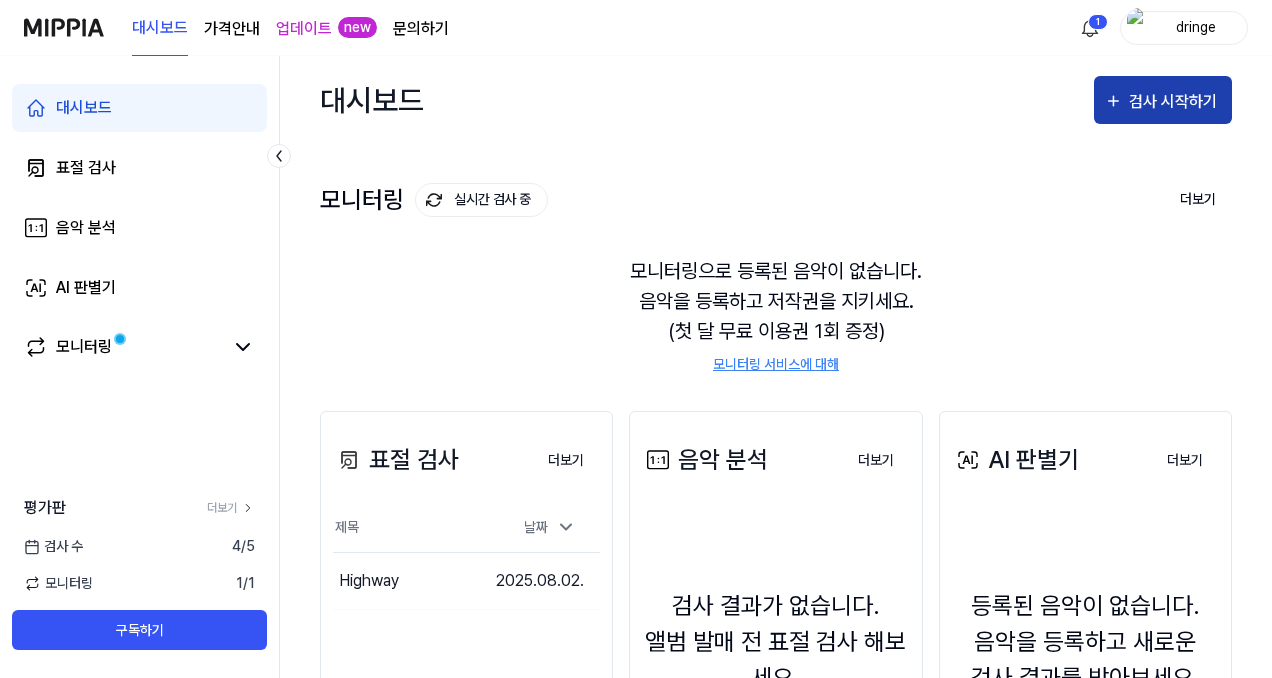click on "검사 시작하기" at bounding box center [1175, 102] 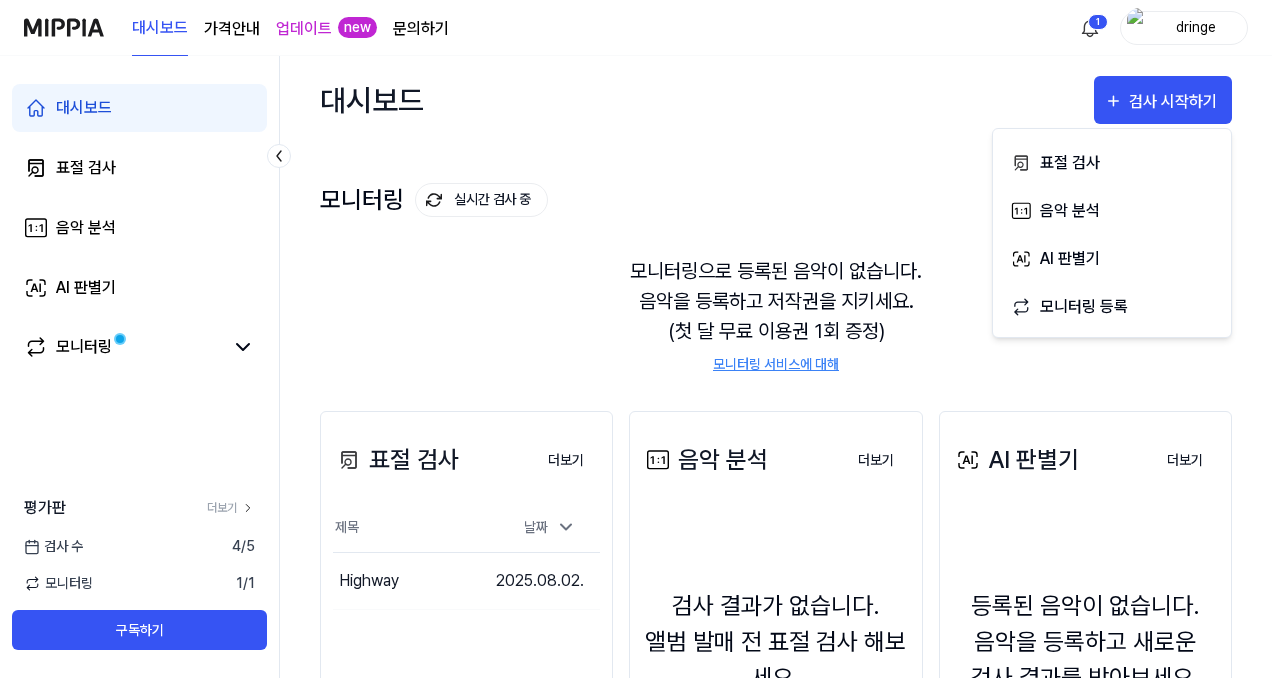 click on "대시보드 가격안내 업데이트 new 문의하기 1 dringe" at bounding box center [636, 27] 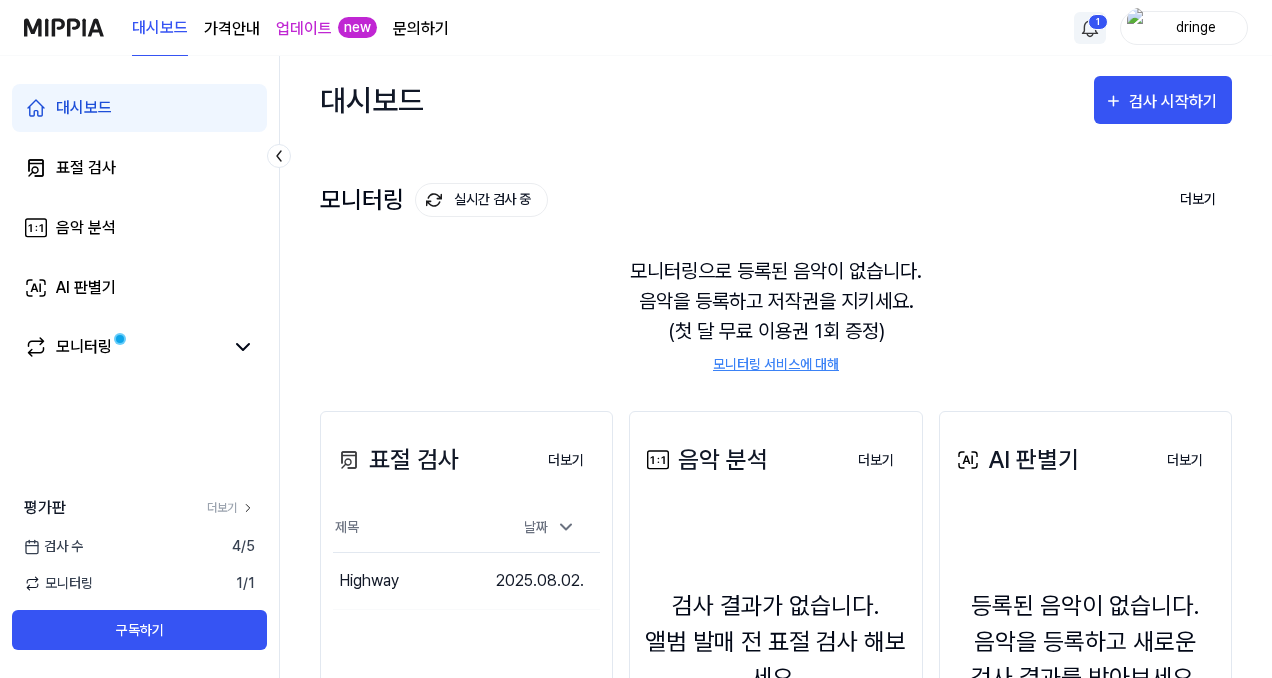 click on "대시보드 가격안내 업데이트 new 문의하기 1 dringe 대시보드 표절 검사 음악 분석 AI 판별기 모니터링 평가판 더보기 검사 수 4  /  5 모니터링 1  /  1 구독하기 대시보드 검사 시작하기 모니터링 실시간 검사 중 더보기 모니터링 모니터링으로 등록된 음악이 없습니다.
음악을 등록하고 저작권을 지키세요.
(첫 달 무료 이용권 1회 증정) 모니터링 서비스에 대해 표절 검사 더보기 표절 검사 제목 날짜 Highway 이동하기 [DATE]. 더보기 음악 분석 더보기 음악 분석 검사 결과가 없습니다.
앨범 발매 전 표절 검사 해보세요. 음악 분석 더보기 AI 판별기 더보기 AI 판별기 등록된 음악이 없습니다.
음악을 등록하고 새로운 검사 결과를 받아보세요. AI 판별기 더보기" at bounding box center (636, 339) 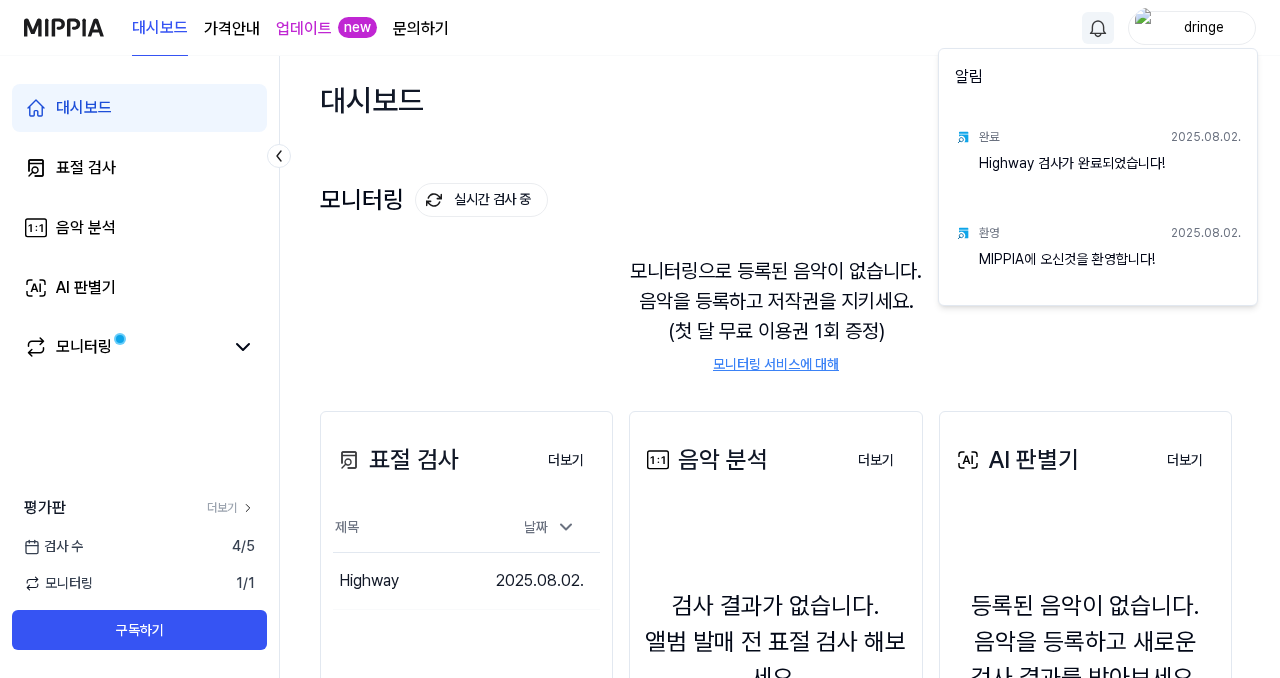 click on "대시보드 가격안내 업데이트 new 문의하기 dringe 대시보드 표절 검사 음악 분석 AI 판별기 모니터링 평가판 더보기 검사 수 4  /  5 모니터링 1  /  1 구독하기 대시보드 검사 시작하기 모니터링 실시간 검사 중 더보기 모니터링 모니터링으로 등록된 음악이 없습니다.
음악을 등록하고 저작권을 지키세요.
(첫 달 무료 이용권 1회 증정) 모니터링 서비스에 대해 표절 검사 더보기 표절 검사 제목 날짜 Highway 이동하기 [DATE]. 더보기 음악 분석 더보기 음악 분석 검사 결과가 없습니다.
앨범 발매 전 표절 검사 해보세요. 음악 분석 더보기 AI 판별기 더보기 AI 판별기 등록된 음악이 없습니다.
음악을 등록하고 새로운 검사 결과를 받아보세요. AI 판별기 더보기 알림 완료 [DATE]. Highway 검사가 완료되었습니다! 환영 [DATE]. MIPPIA에 오신것을 환영합니다!" at bounding box center [640, 339] 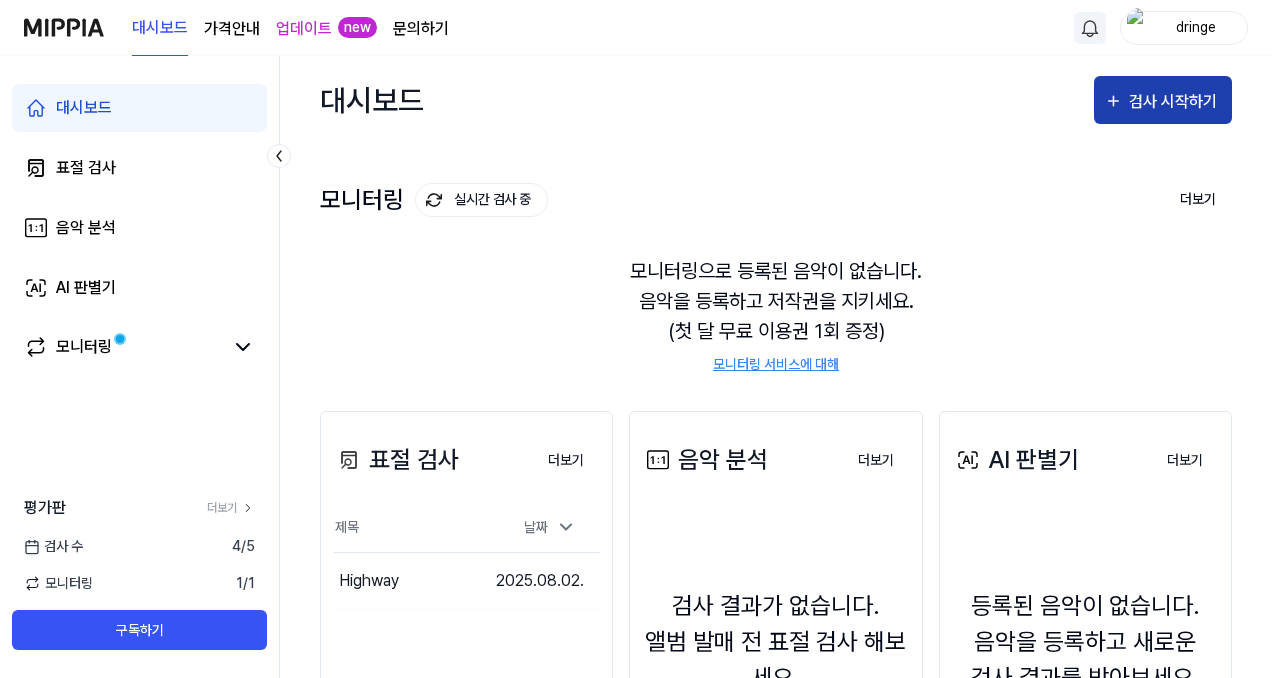 click on "검사 시작하기" at bounding box center [1175, 102] 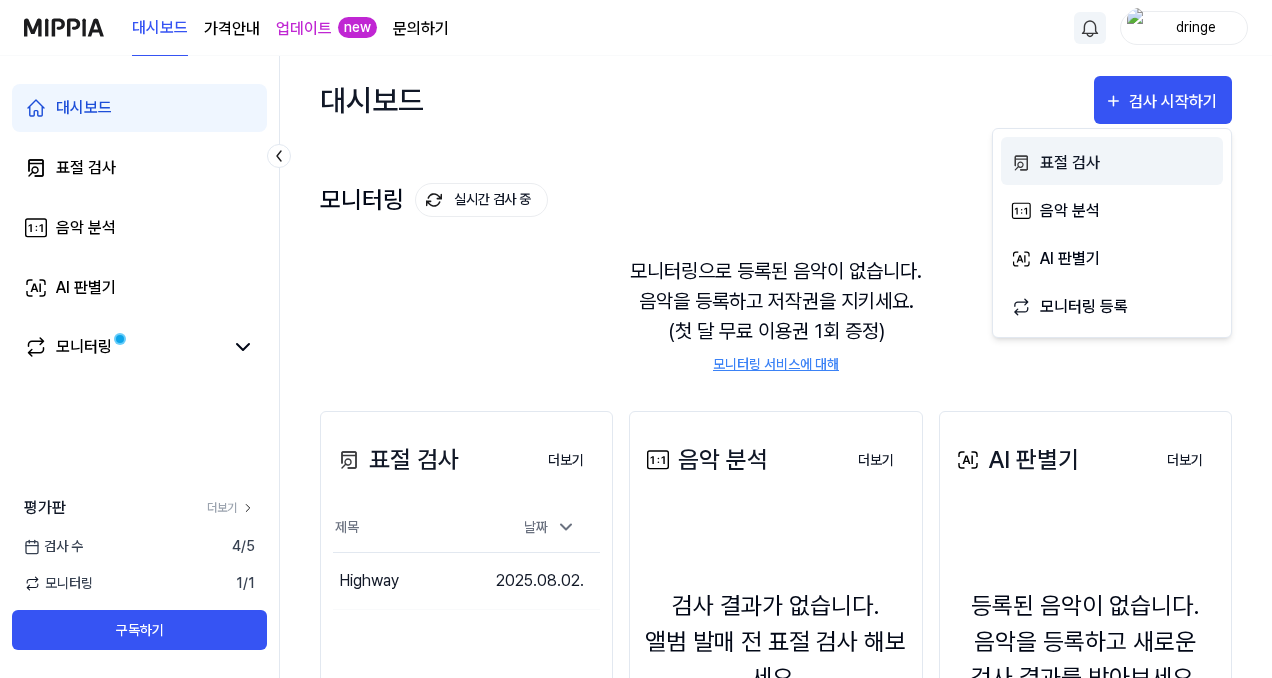 click on "표절 검사" at bounding box center (1127, 163) 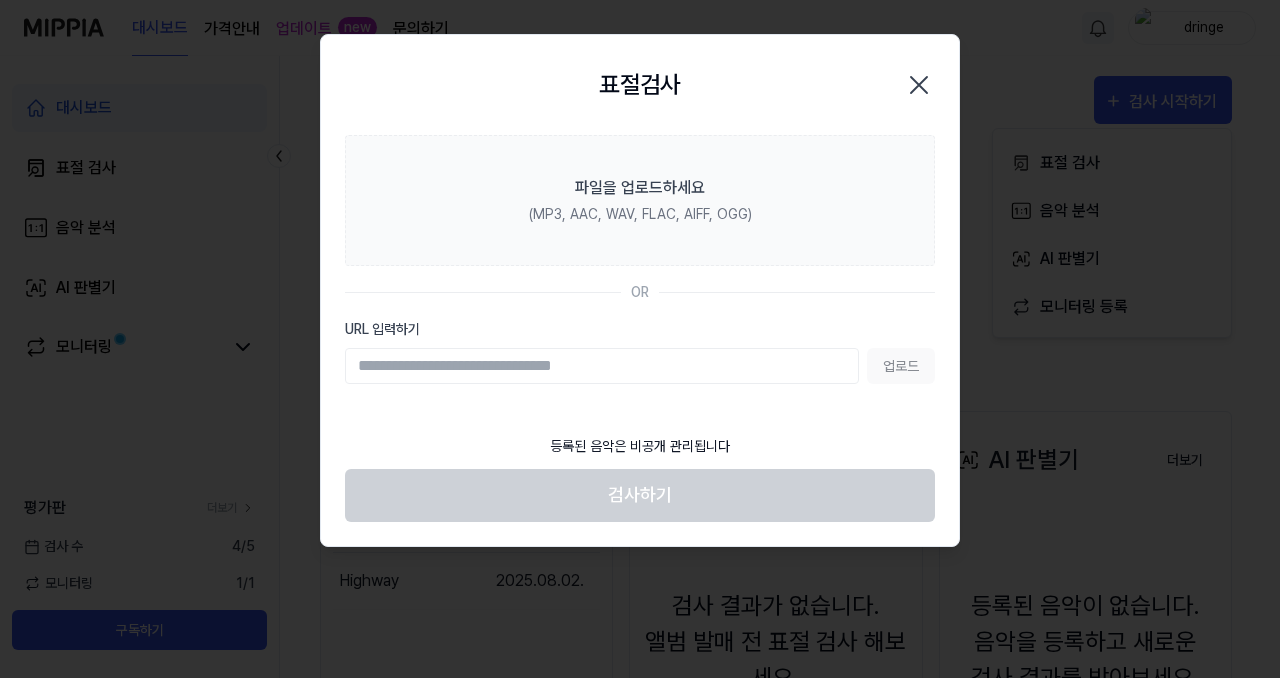 paste on "**********" 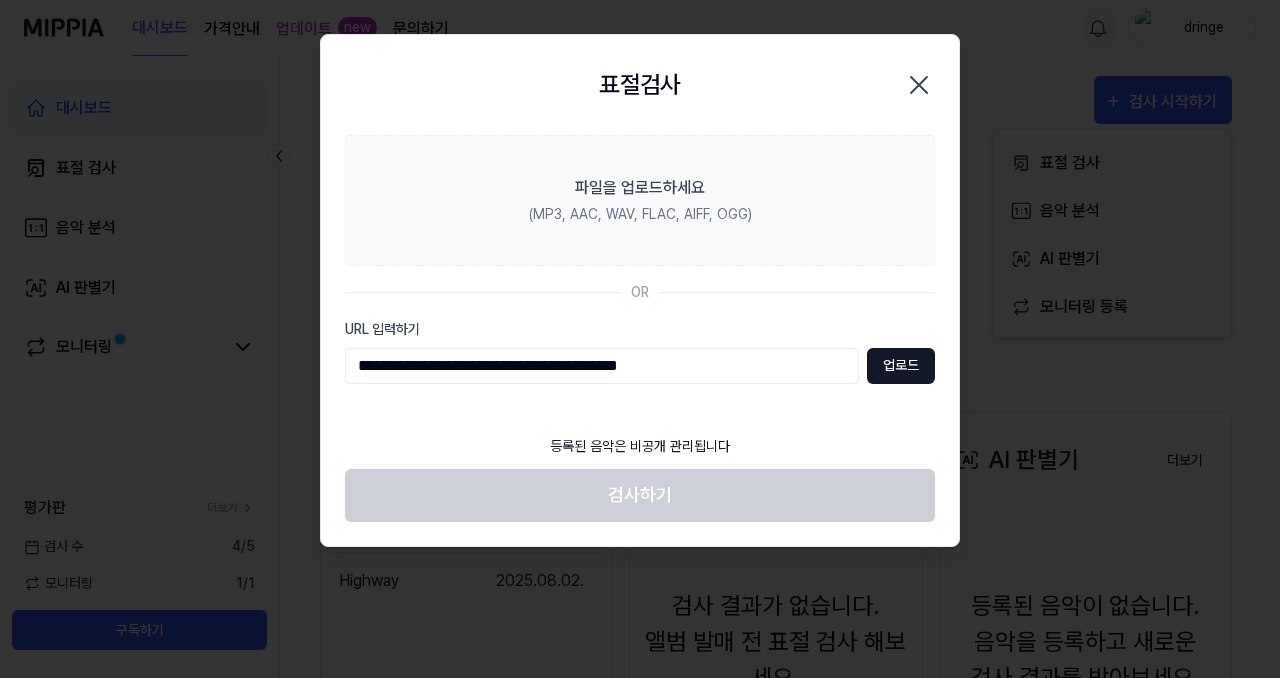 type on "**********" 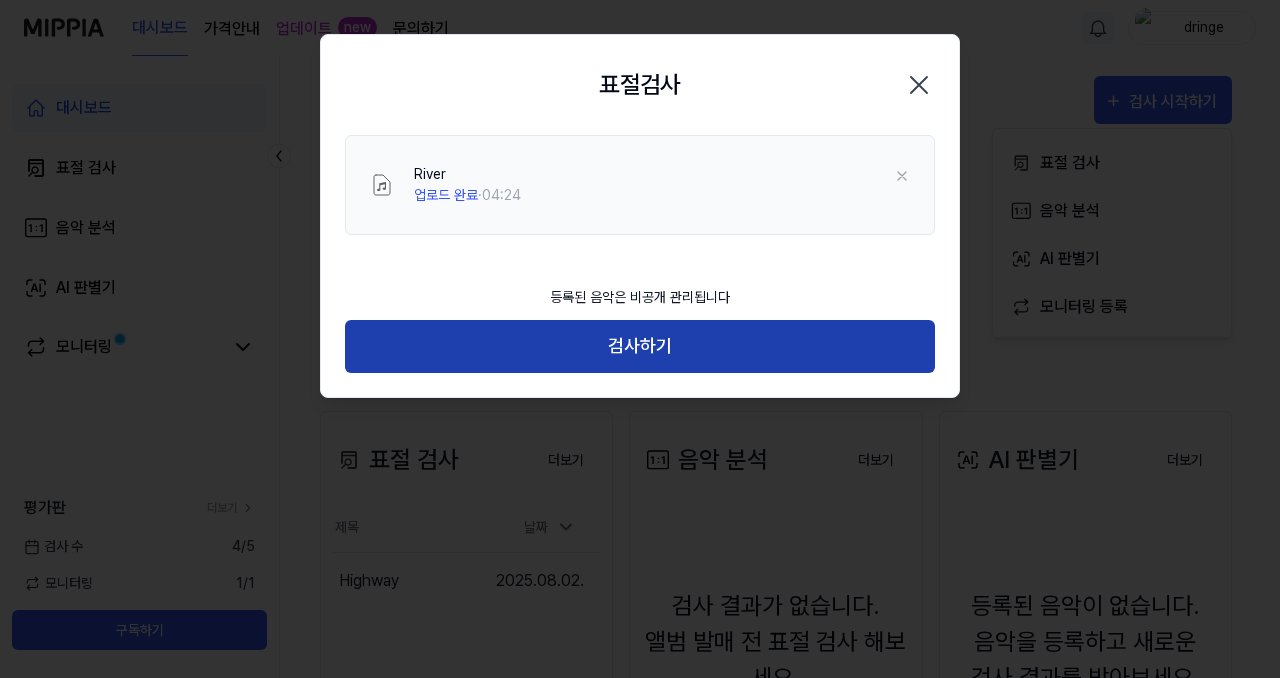 click on "검사하기" at bounding box center (640, 346) 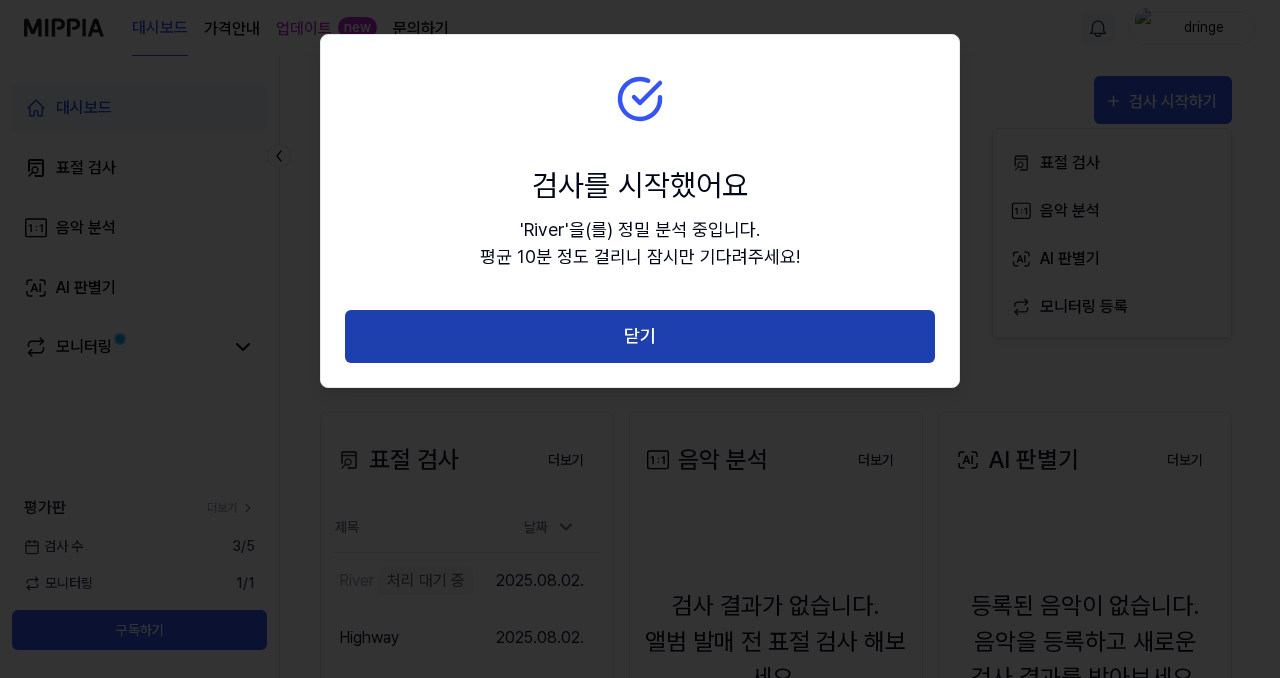 click on "닫기" at bounding box center [640, 336] 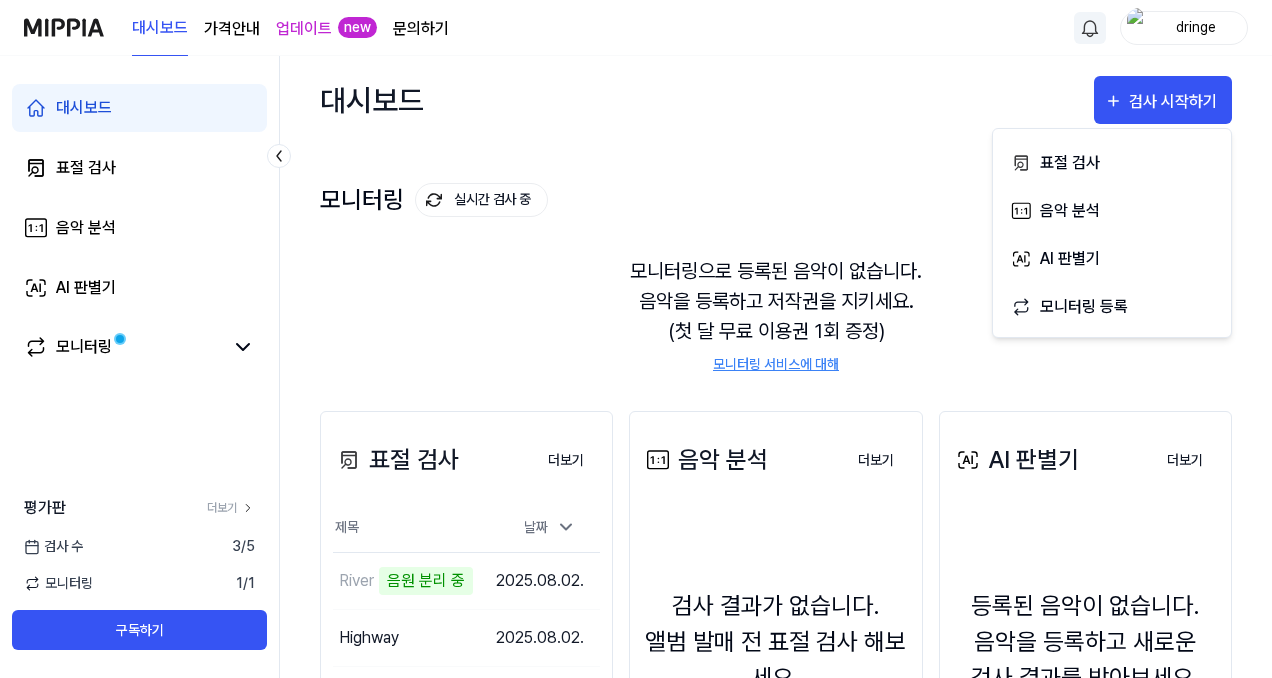 type 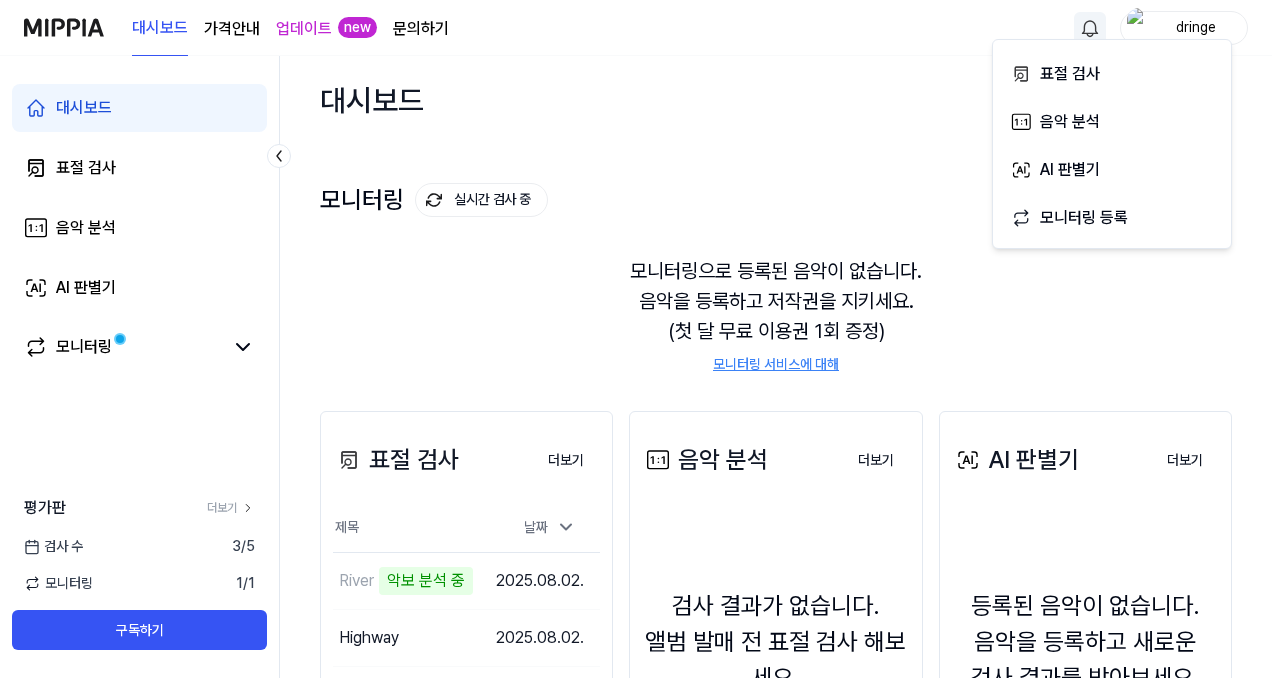 scroll, scrollTop: 270, scrollLeft: 0, axis: vertical 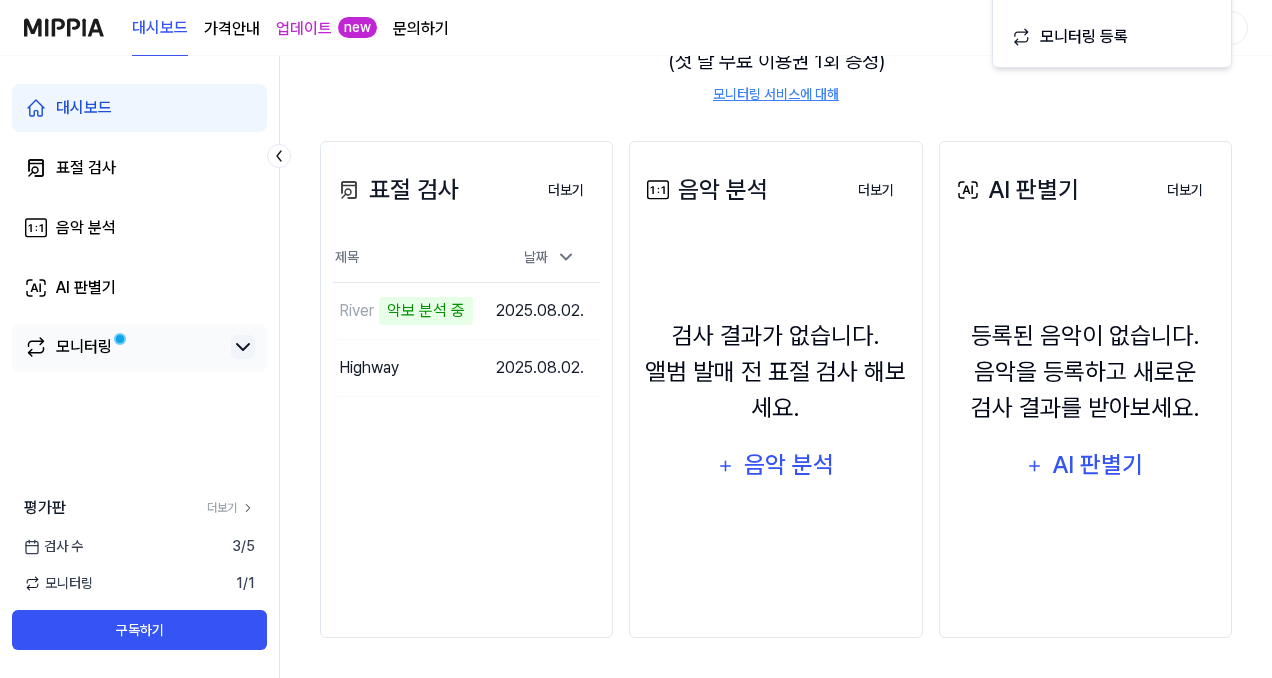 click 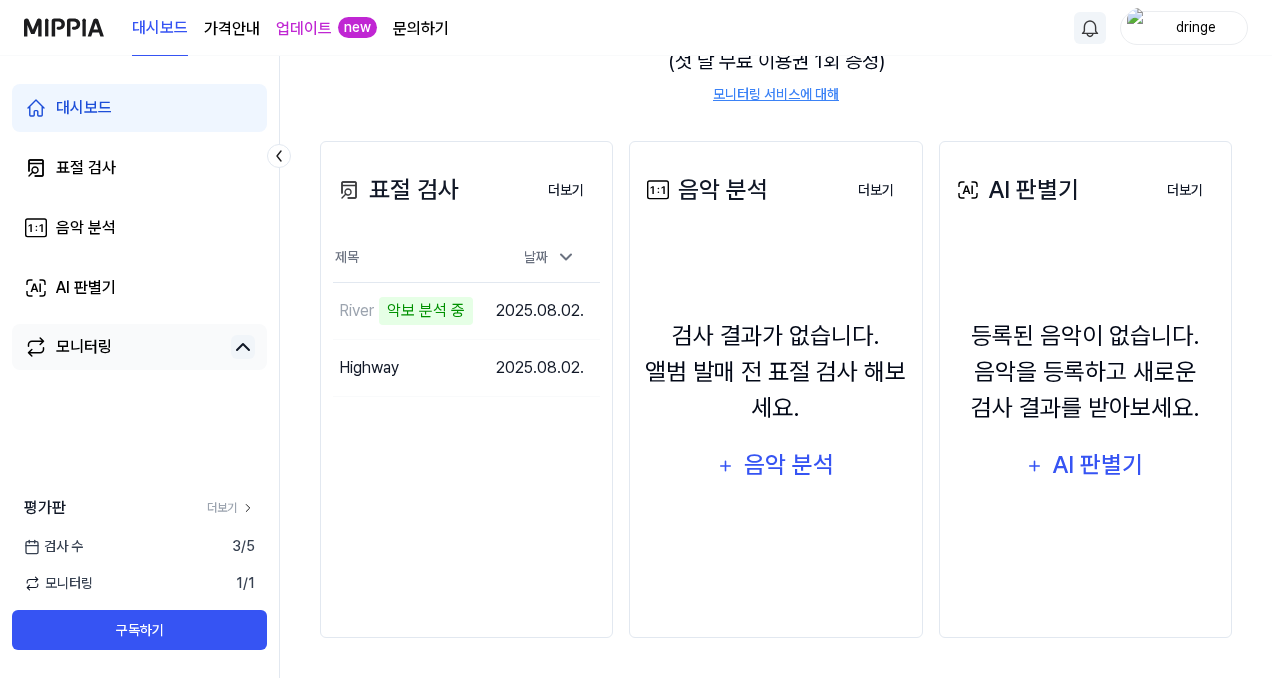 click 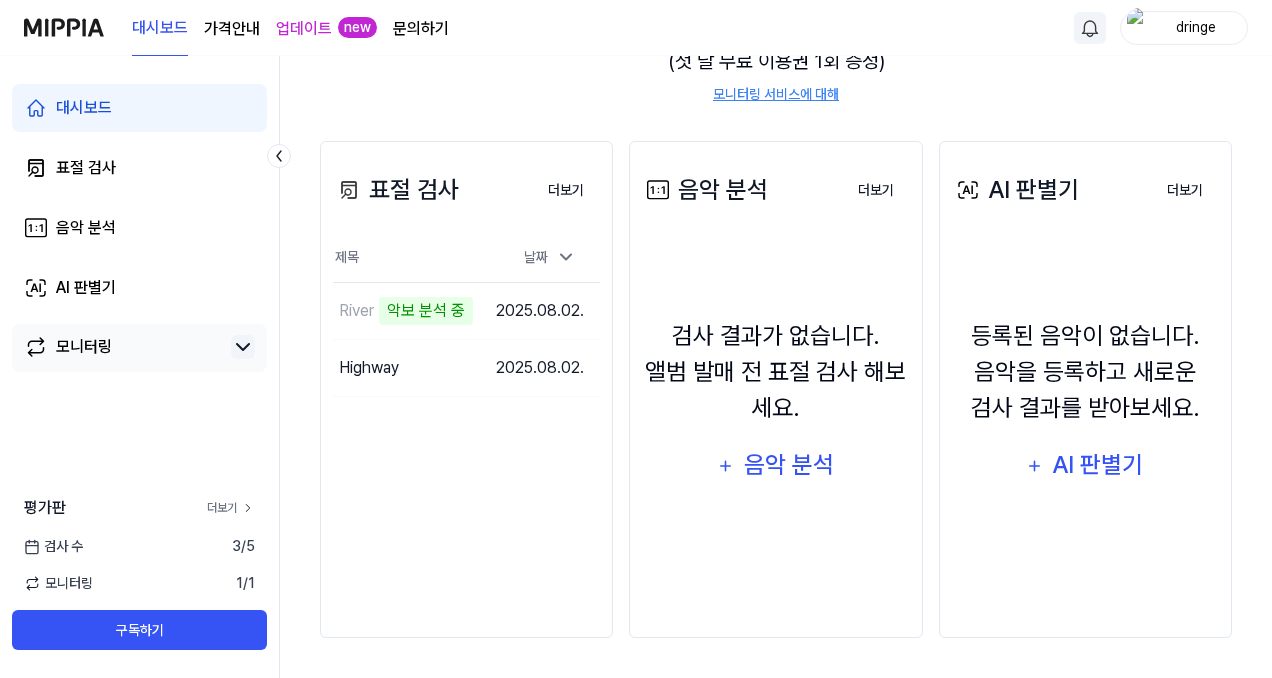 click on "더보기" at bounding box center [231, 508] 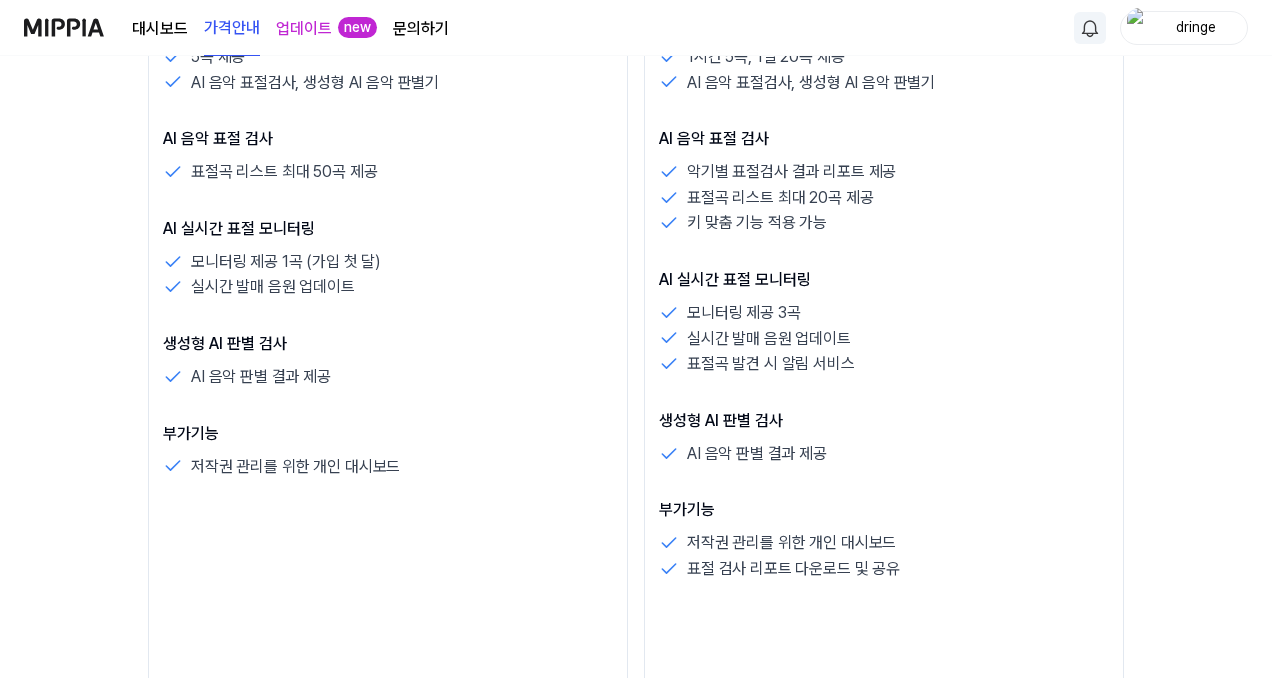 scroll, scrollTop: 536, scrollLeft: 0, axis: vertical 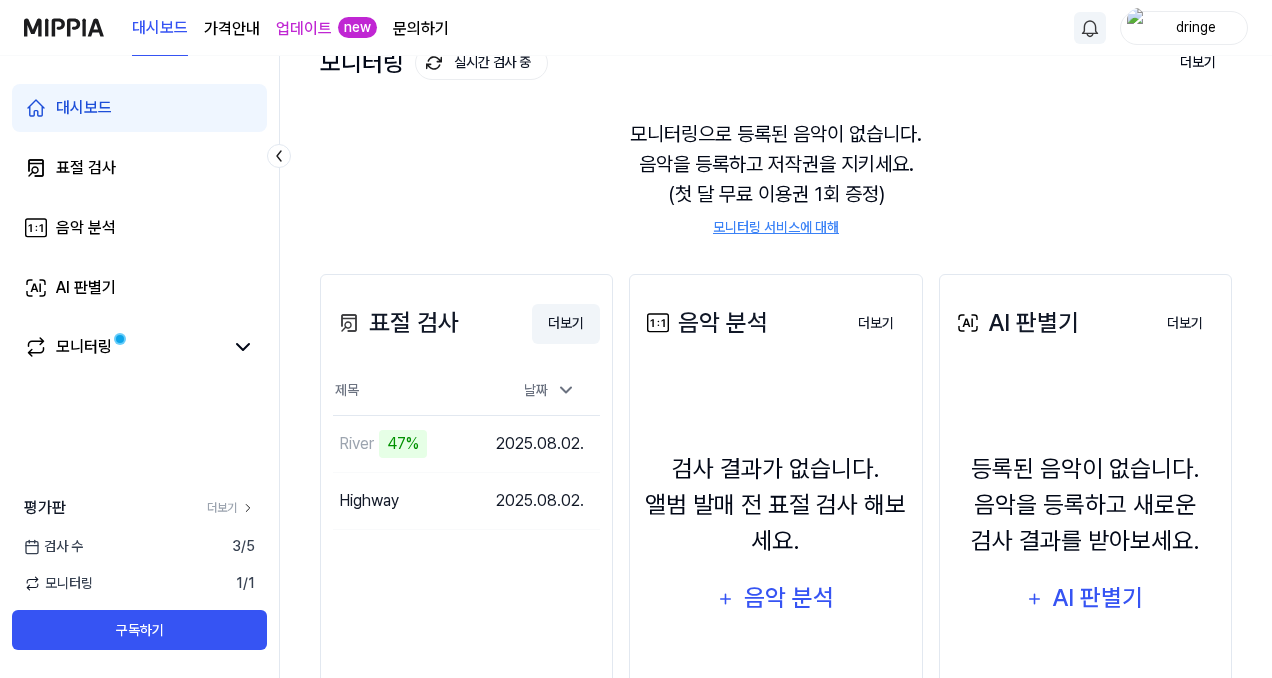 click on "더보기" at bounding box center (566, 324) 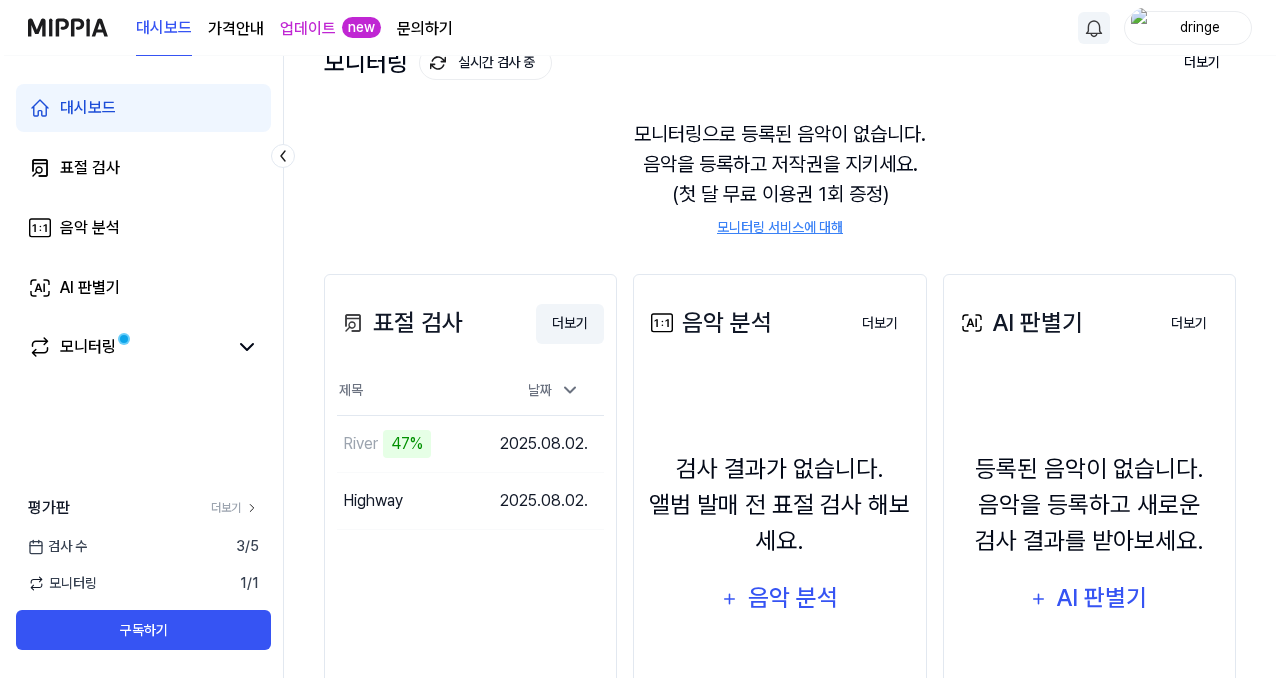 scroll, scrollTop: 0, scrollLeft: 0, axis: both 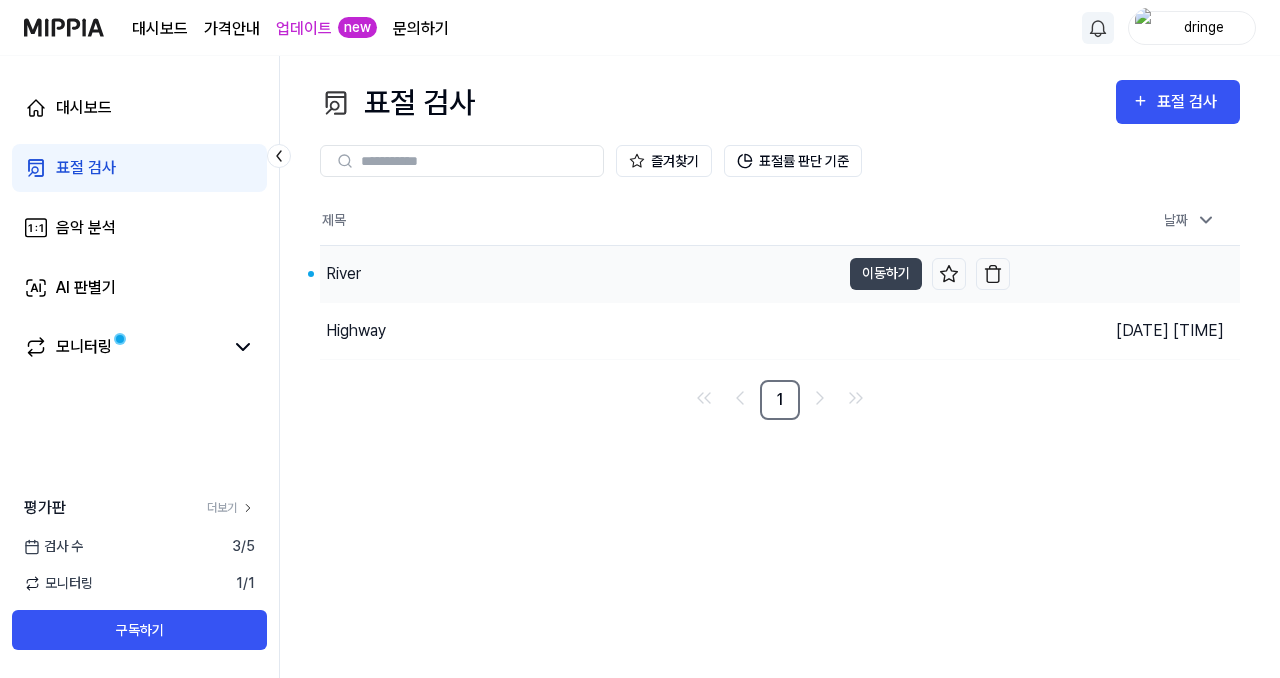 click on "River" at bounding box center (580, 274) 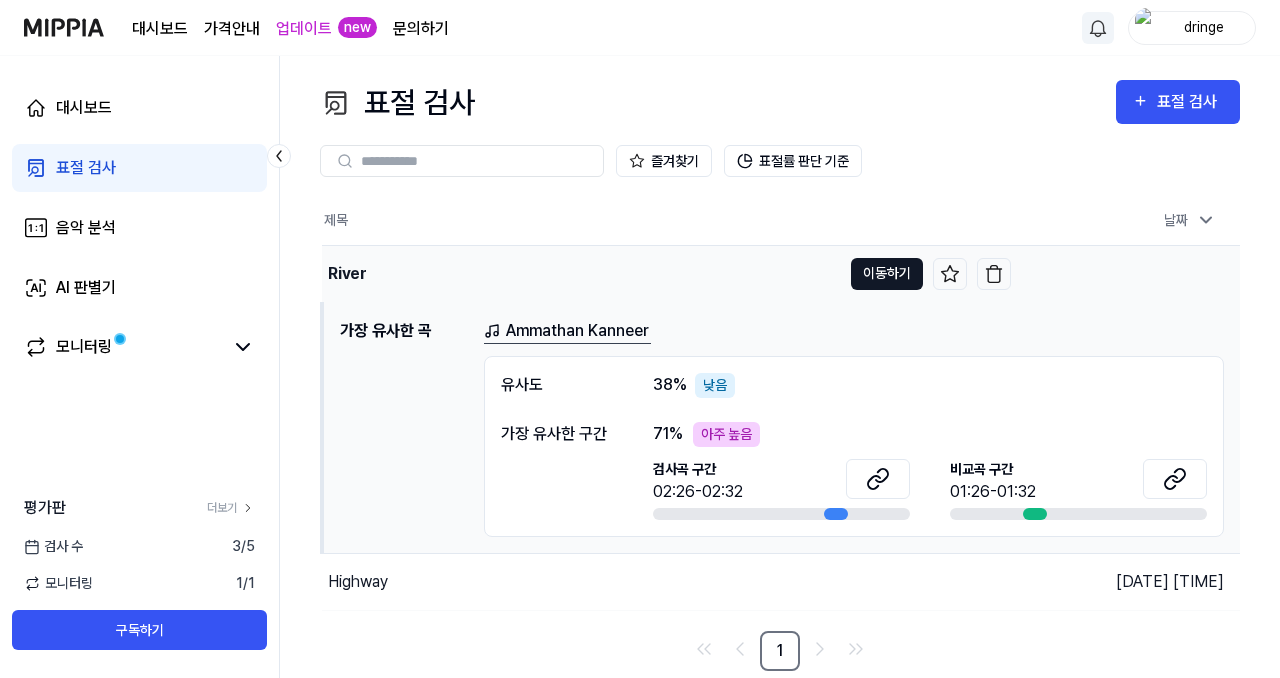 click on "이동하기" at bounding box center (887, 274) 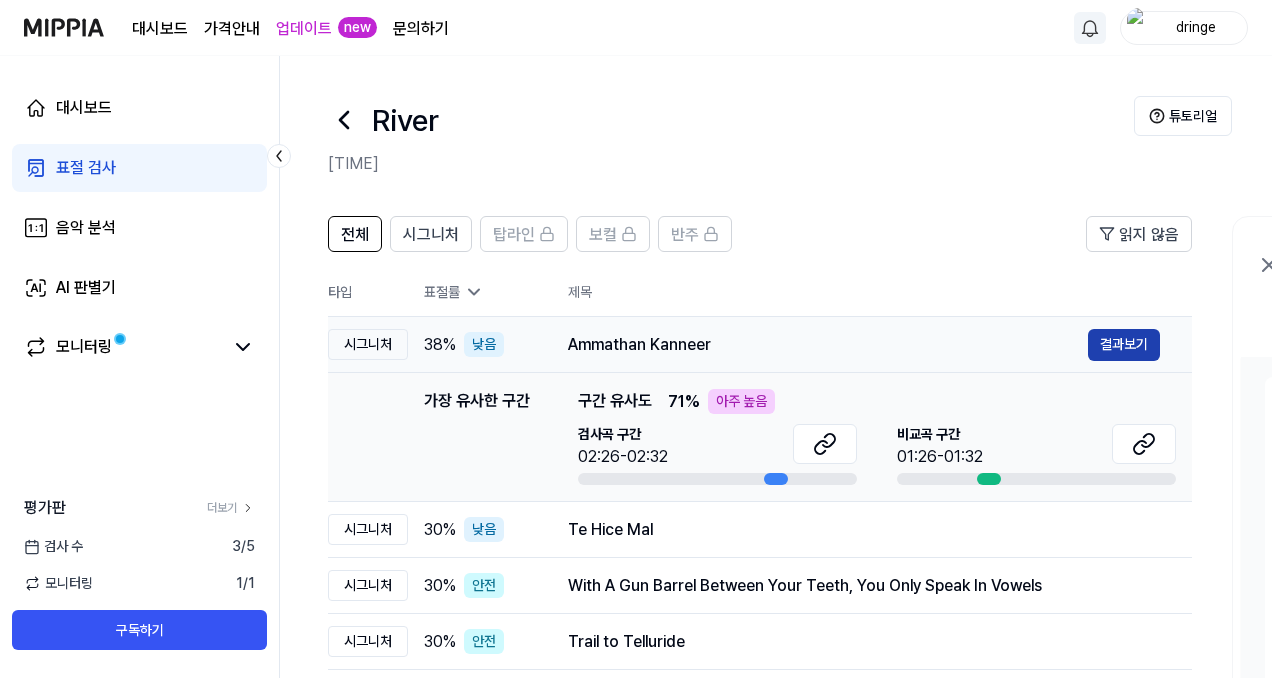 click on "결과보기" at bounding box center [1124, 345] 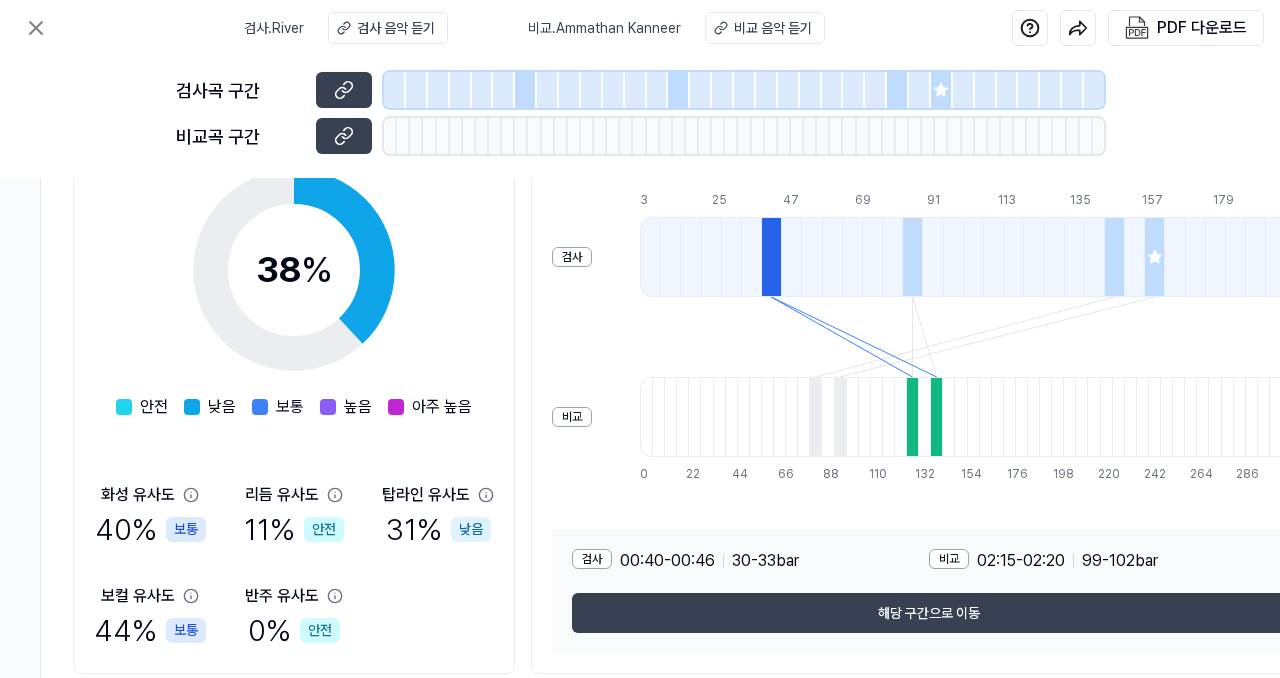 scroll, scrollTop: 318, scrollLeft: 336, axis: both 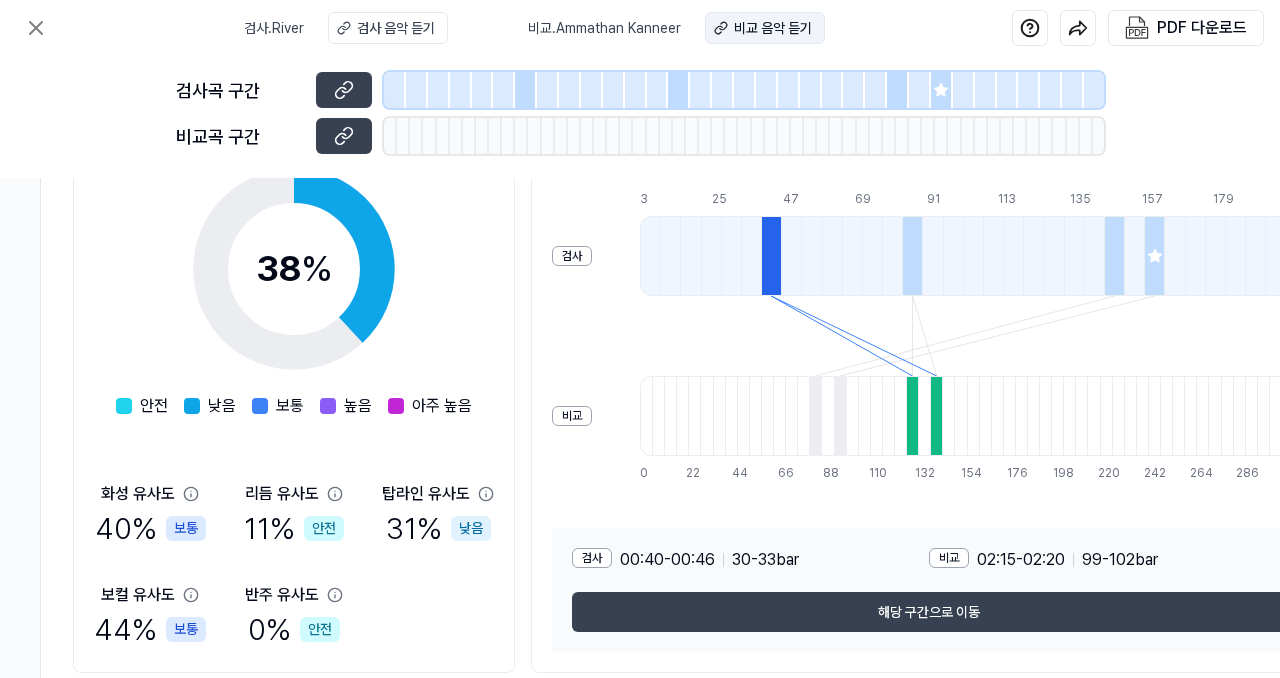 click on "비교 음악 듣기" at bounding box center (773, 28) 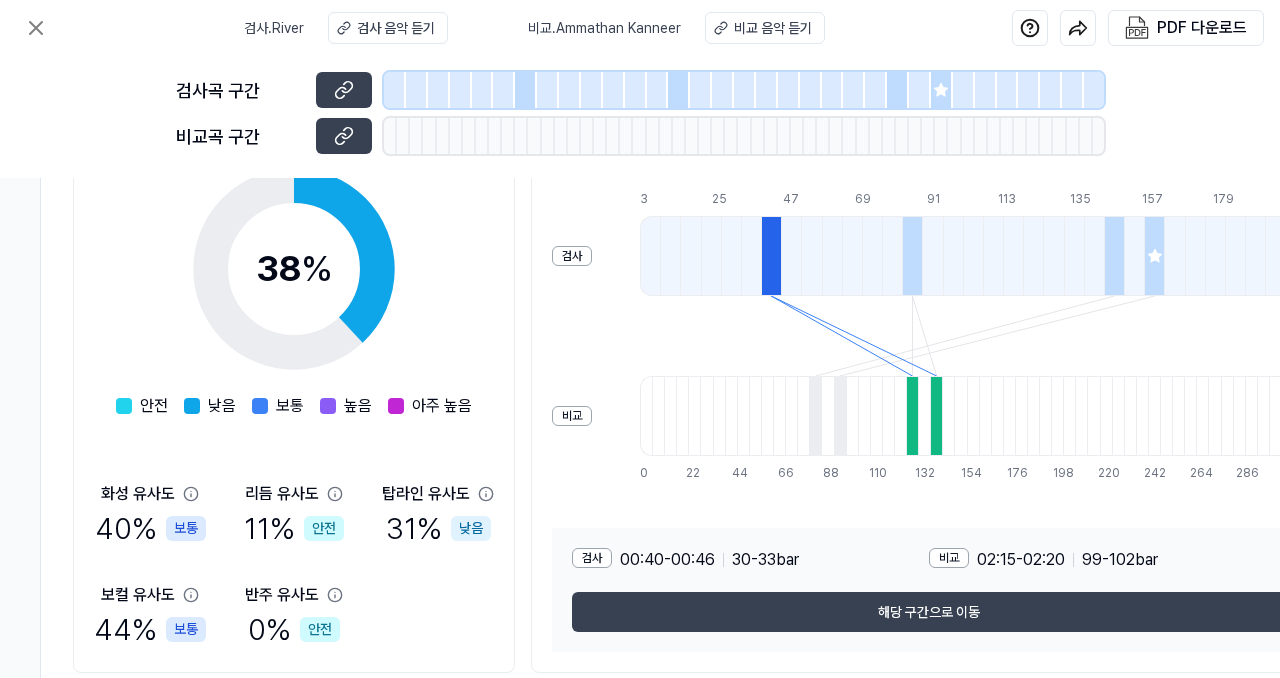 type 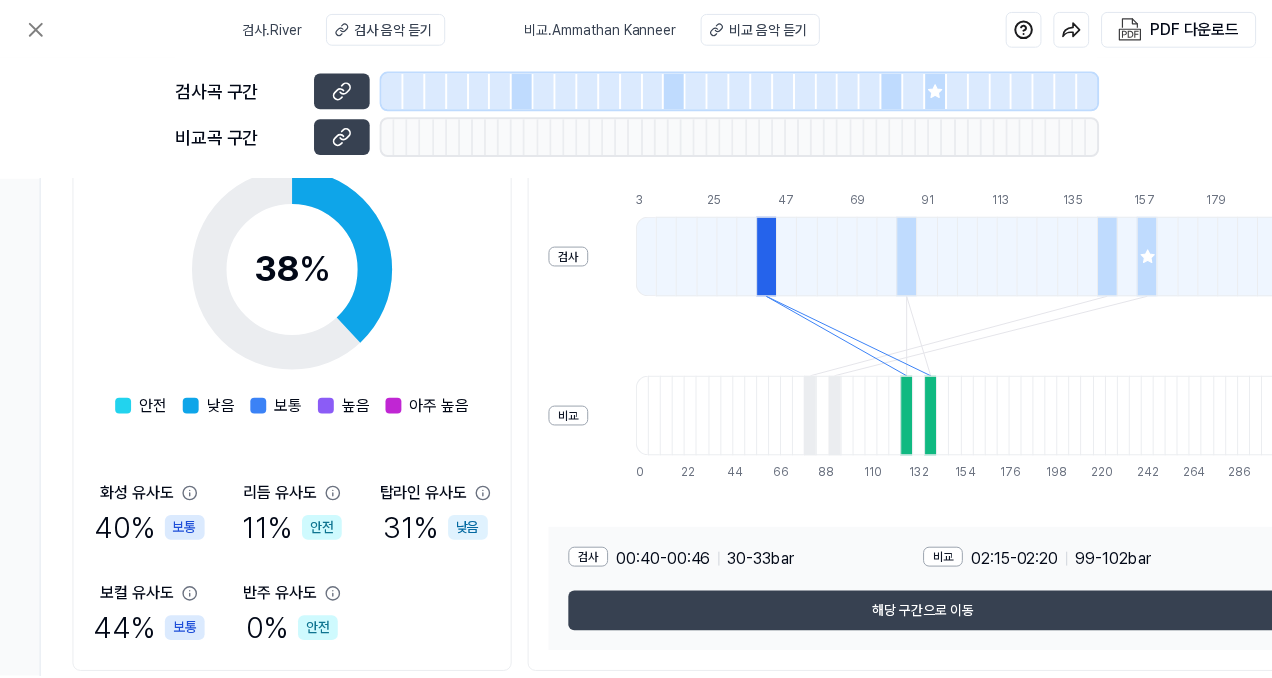 scroll, scrollTop: 318, scrollLeft: 0, axis: vertical 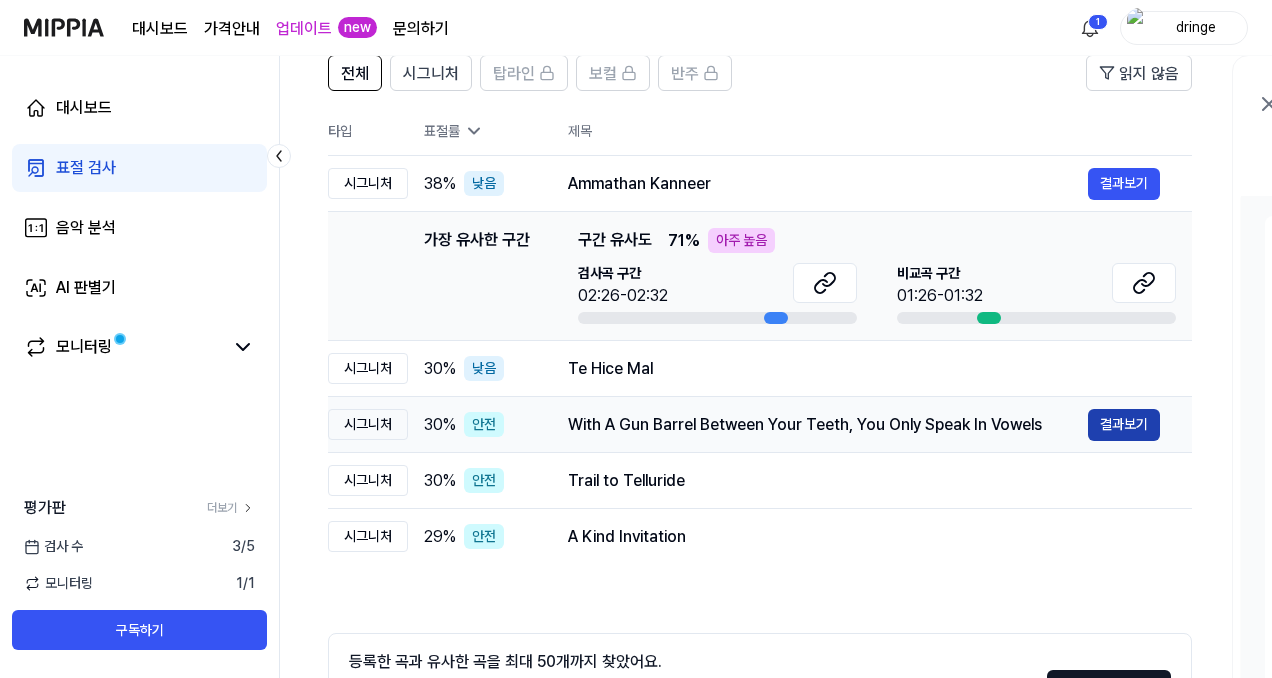 click on "결과보기" at bounding box center [1124, 425] 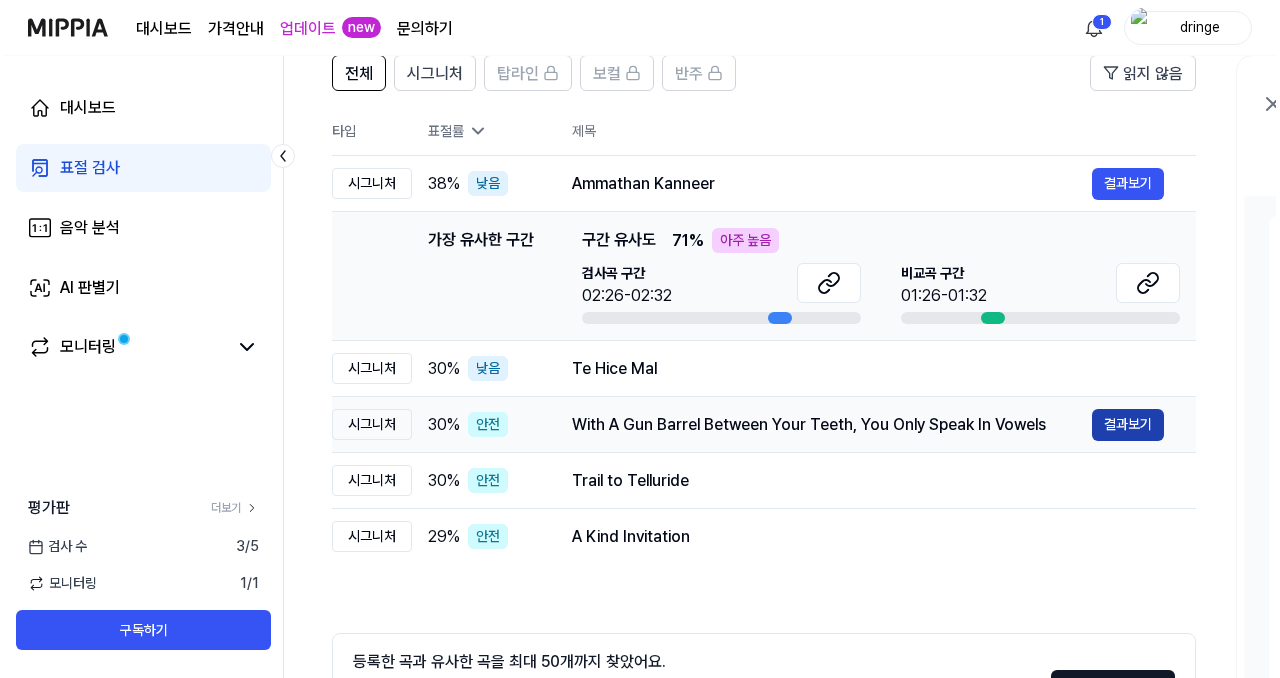 scroll, scrollTop: 0, scrollLeft: 0, axis: both 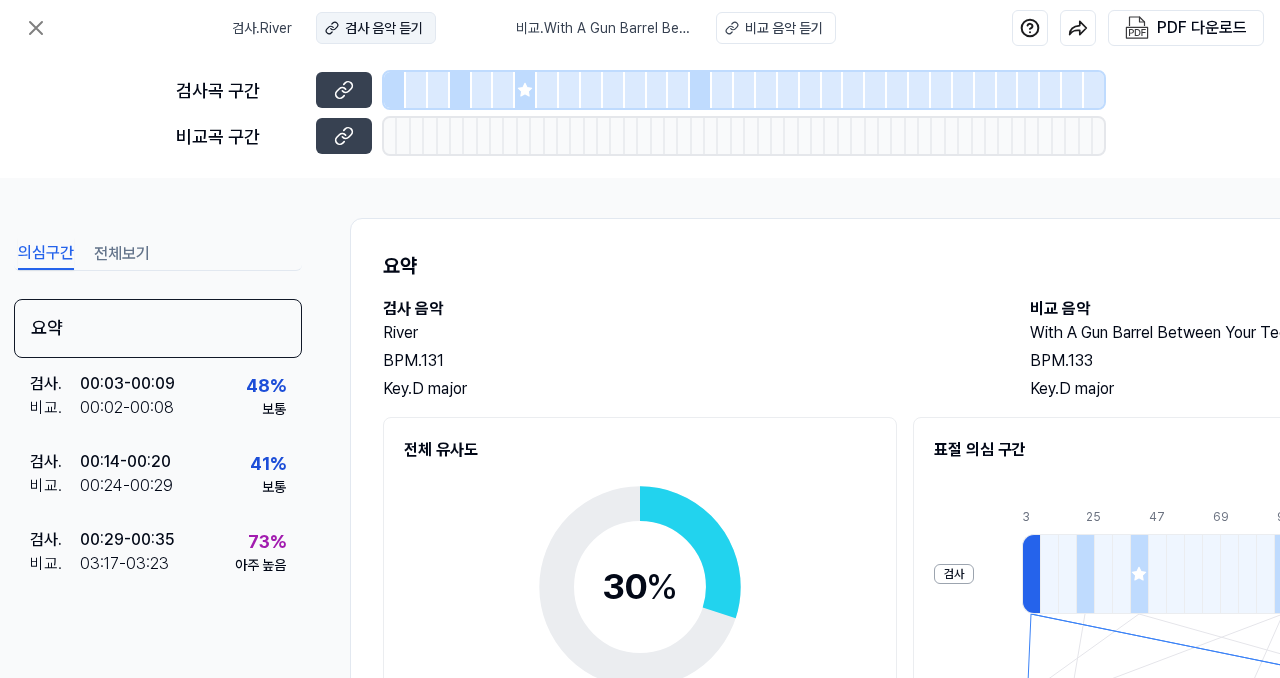click on "검사 음악 듣기" at bounding box center (384, 28) 